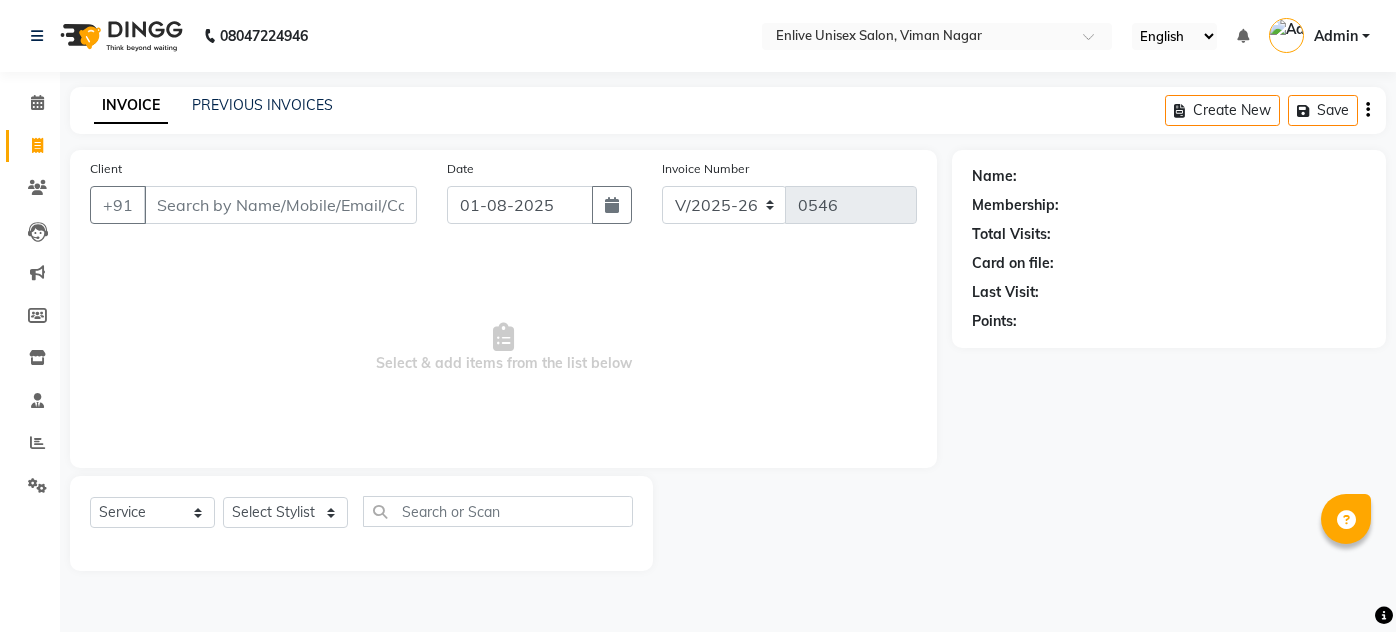 select on "145" 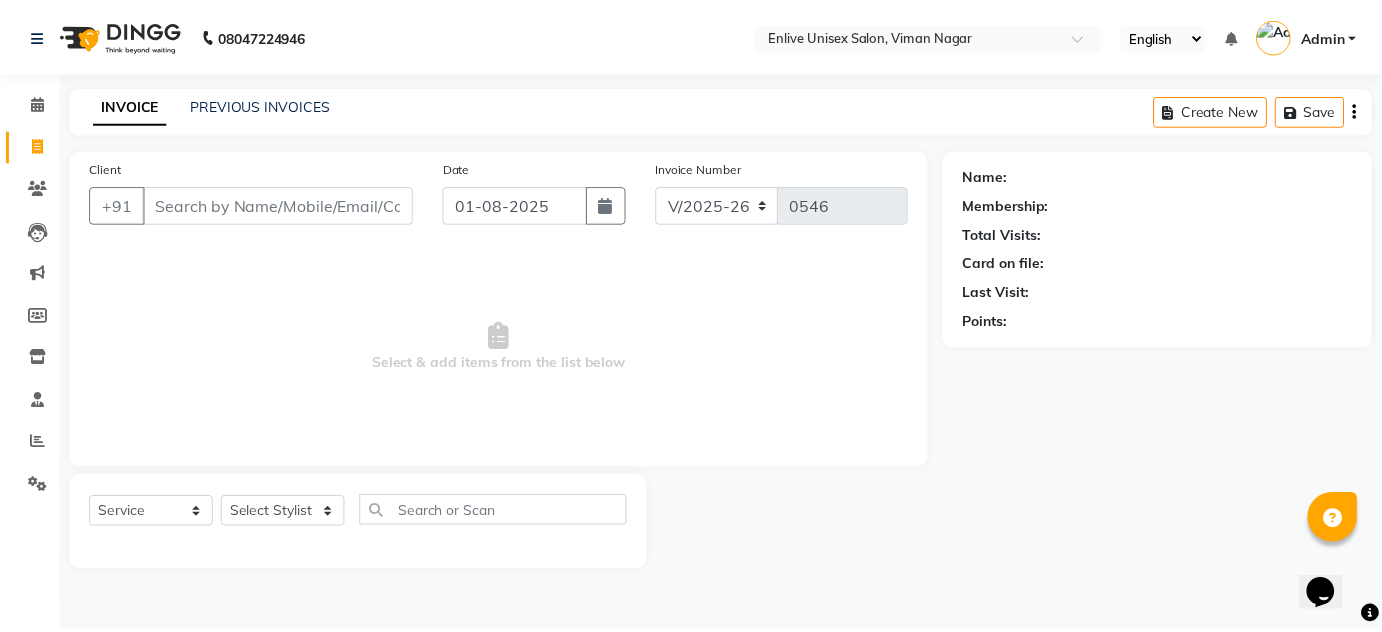 scroll, scrollTop: 0, scrollLeft: 0, axis: both 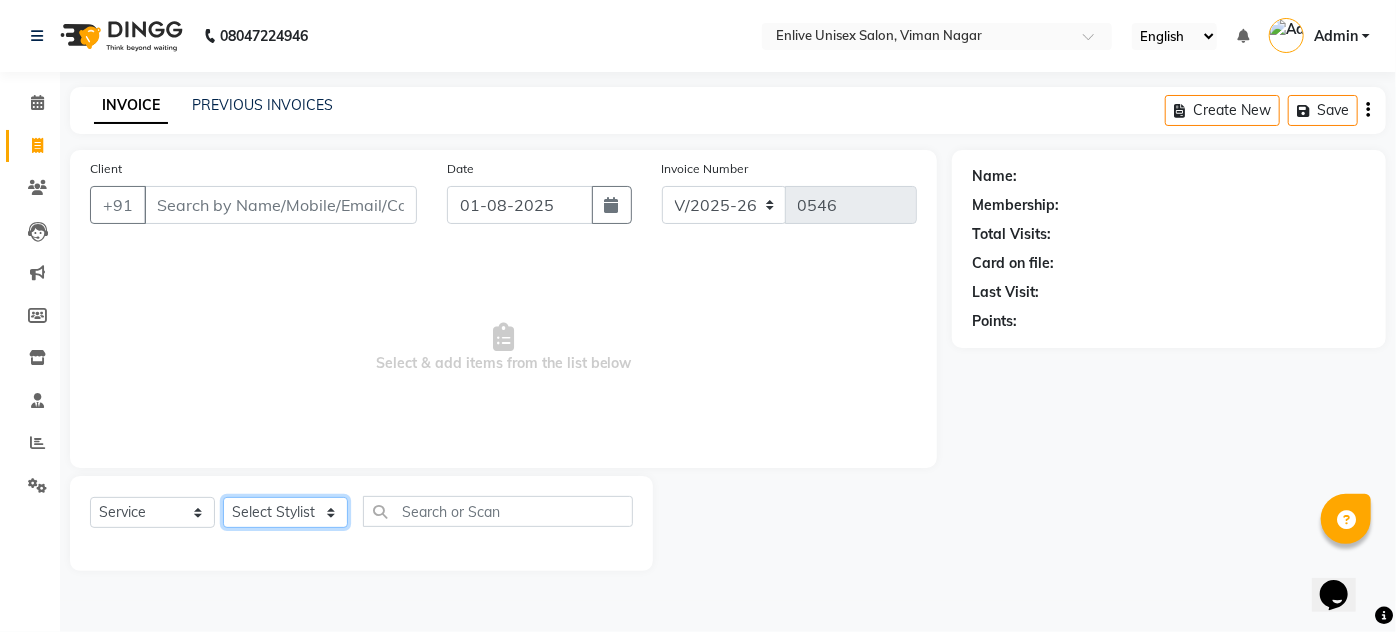 click on "Select Stylist Amin Shaikh Arti lohar Jyoti Namrata Nitin Sir Roshani sameer Shubhangi Vikas Yasmeen" 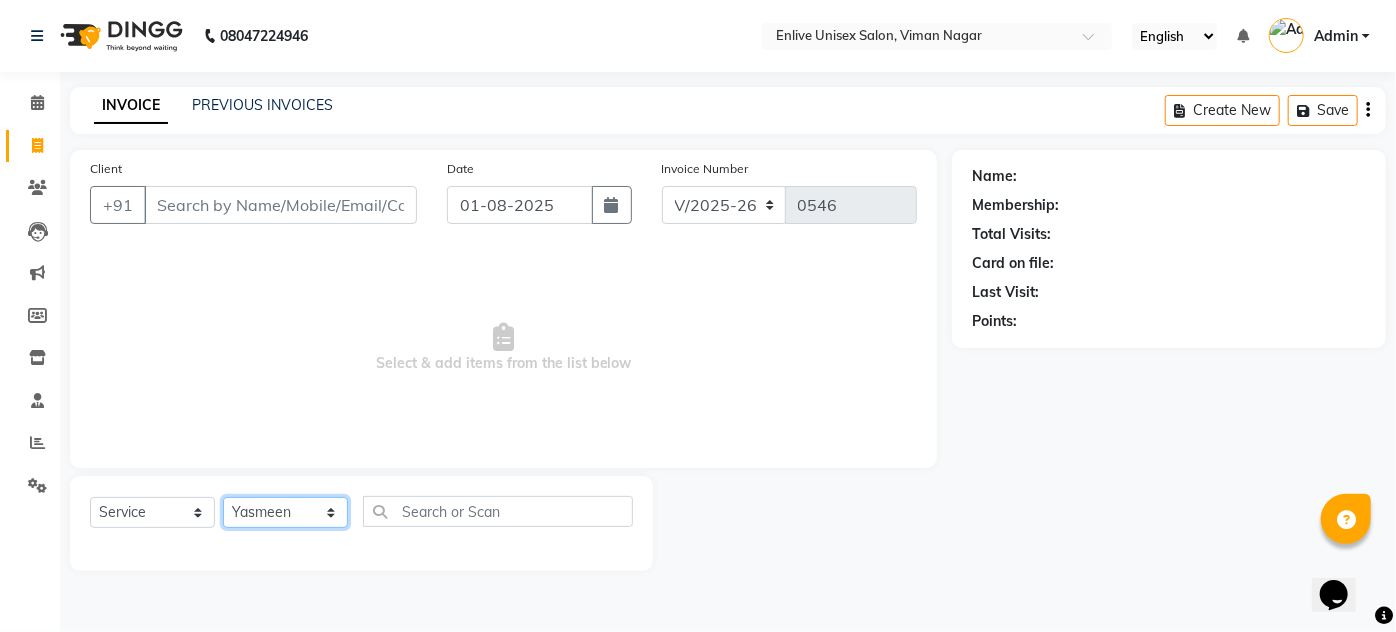 click on "Select Stylist Amin Shaikh Arti lohar Jyoti Namrata Nitin Sir Roshani sameer Shubhangi Vikas Yasmeen" 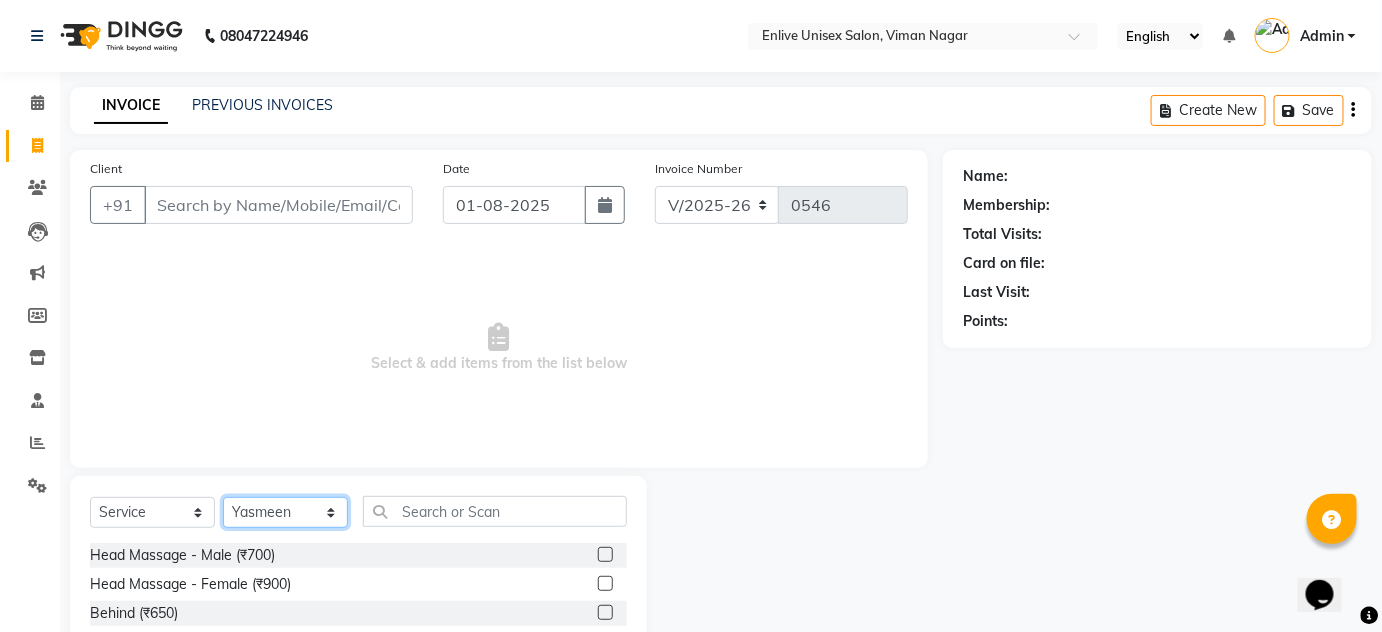 click on "Select Stylist Amin Shaikh Arti lohar Jyoti Namrata Nitin Sir Roshani sameer Shubhangi Vikas Yasmeen" 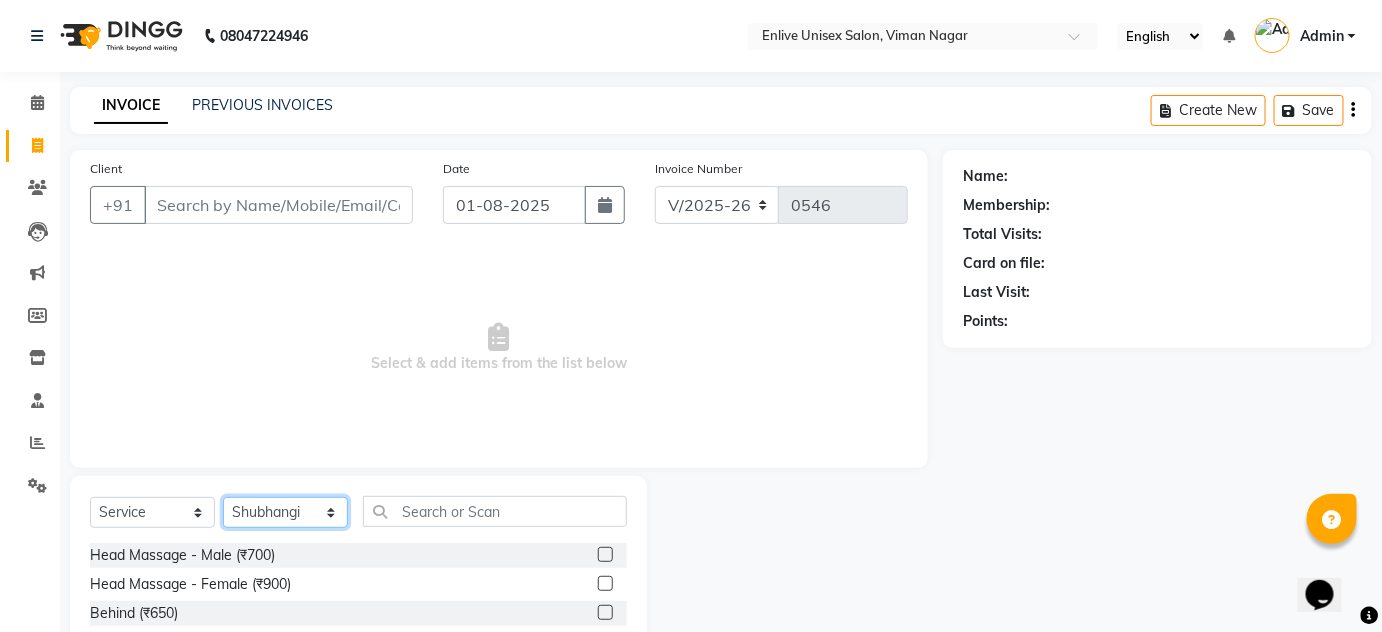 click on "Select Stylist Amin Shaikh Arti lohar Jyoti Namrata Nitin Sir Roshani sameer Shubhangi Vikas Yasmeen" 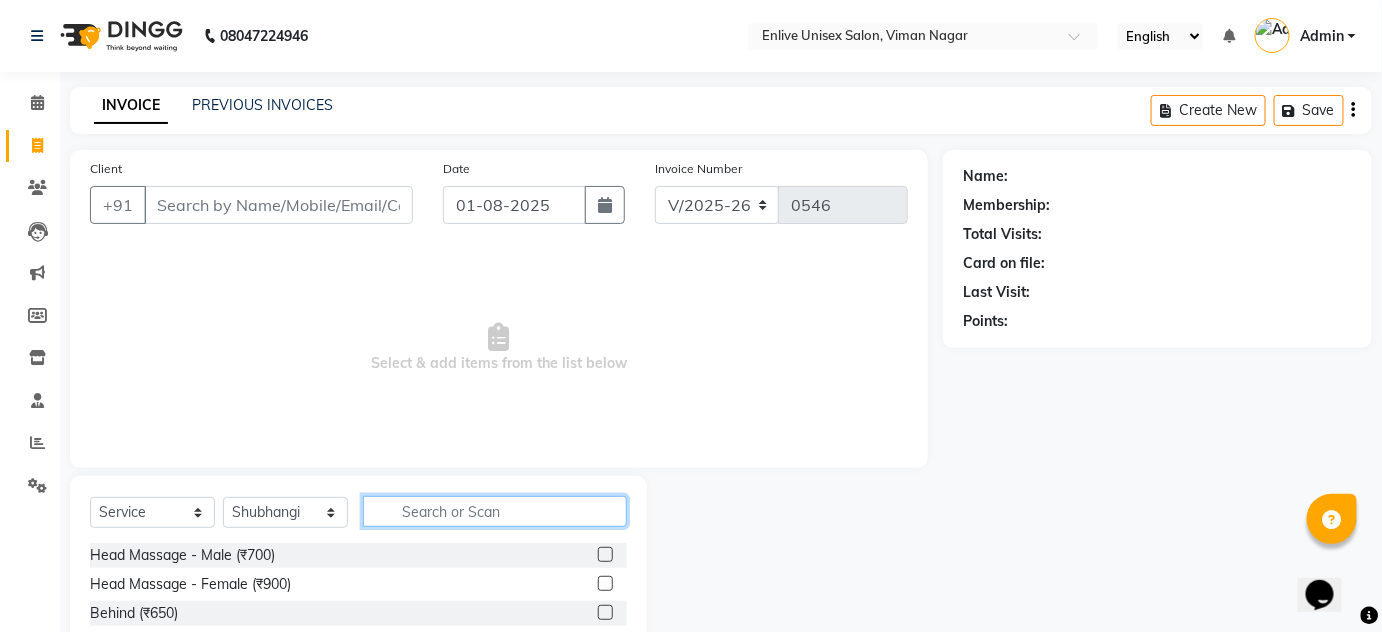 click 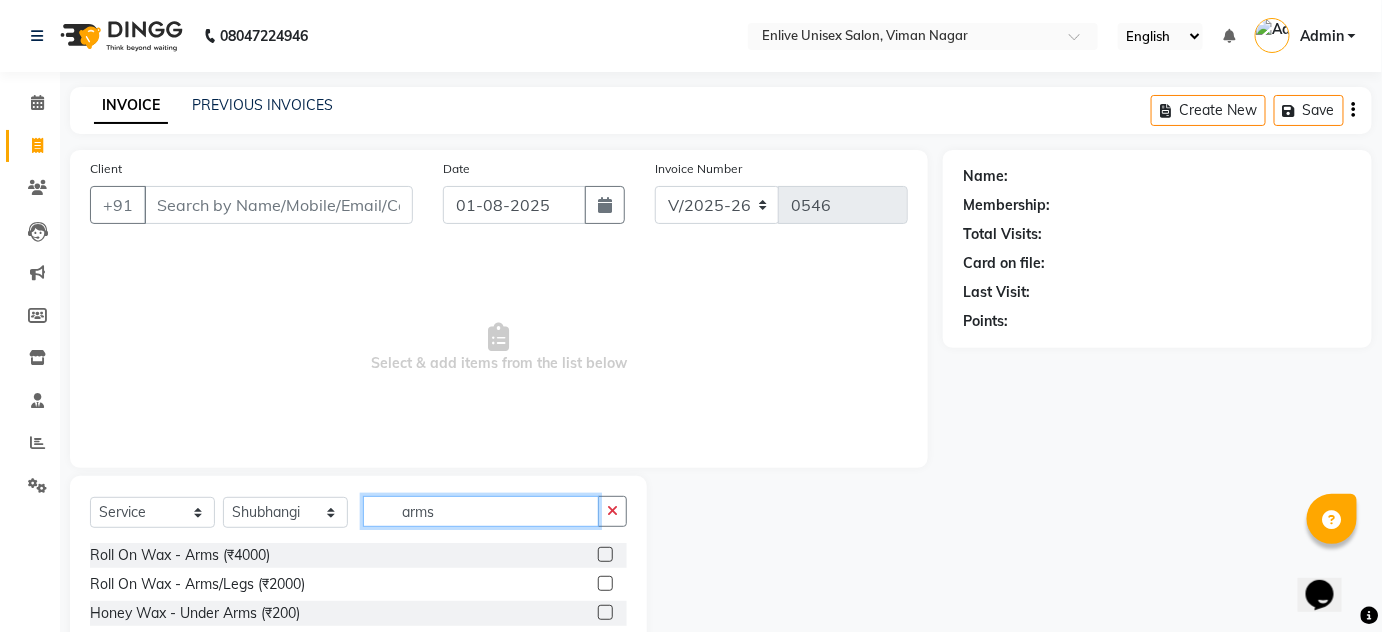 scroll, scrollTop: 90, scrollLeft: 0, axis: vertical 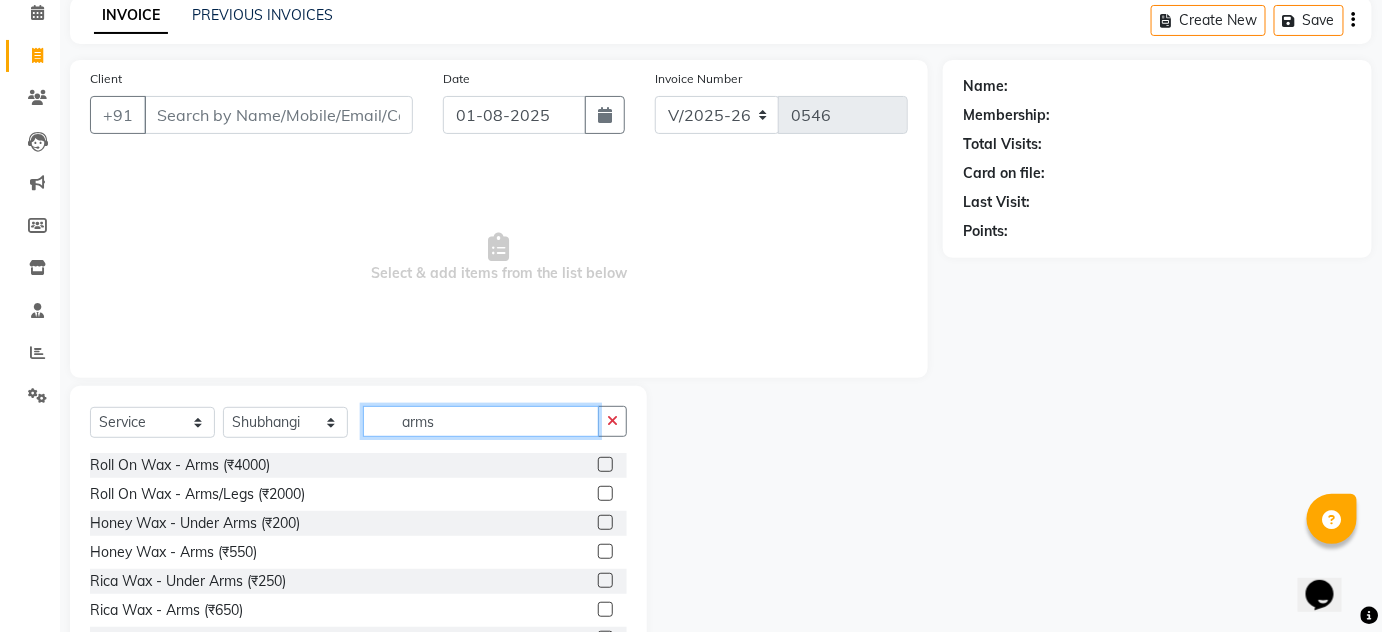 type on "arms" 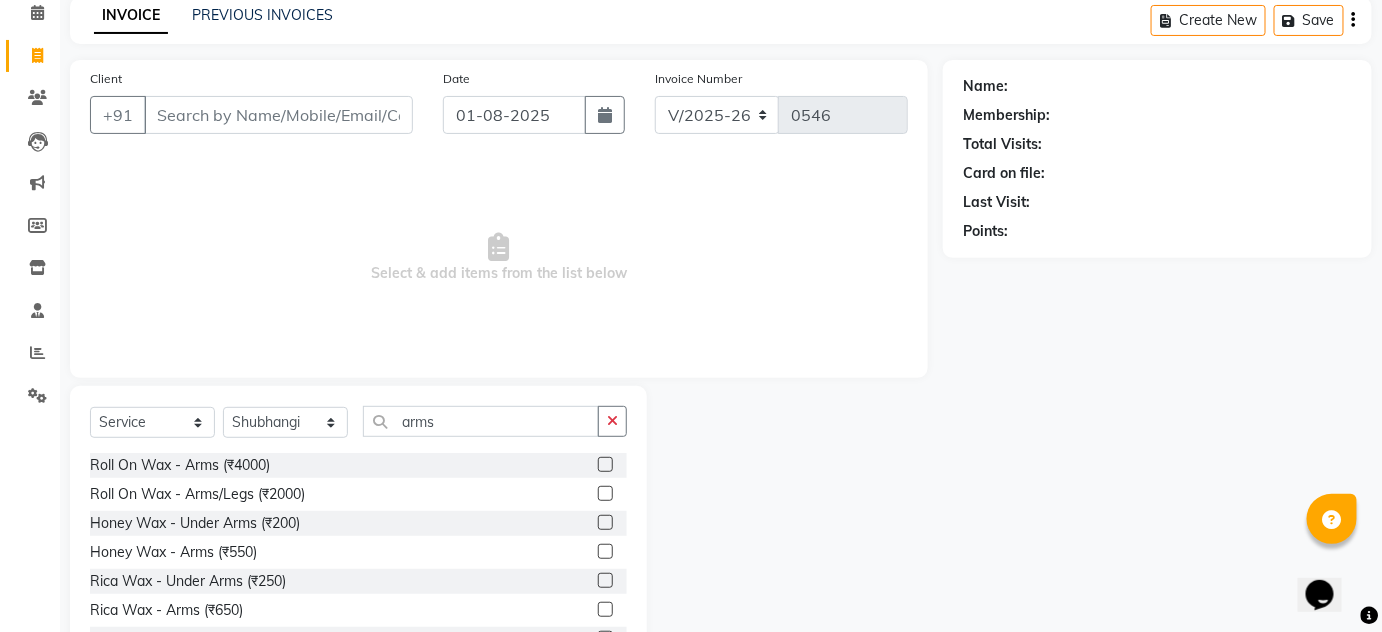 click 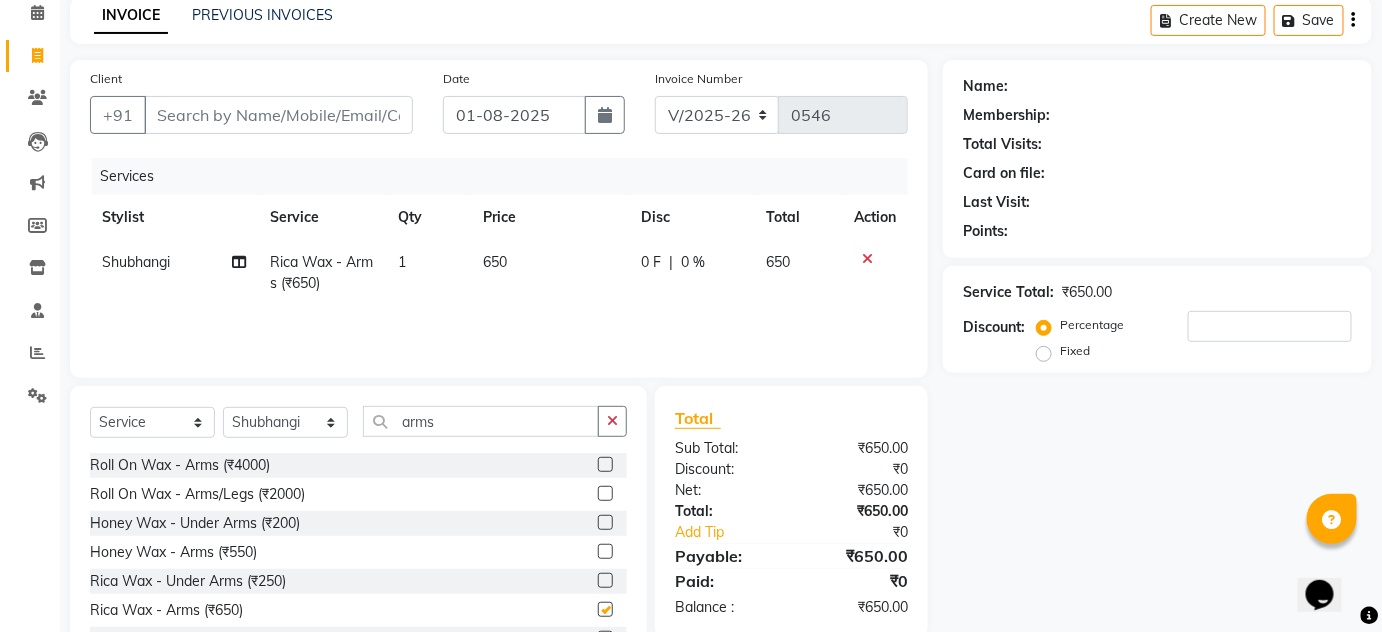 checkbox on "false" 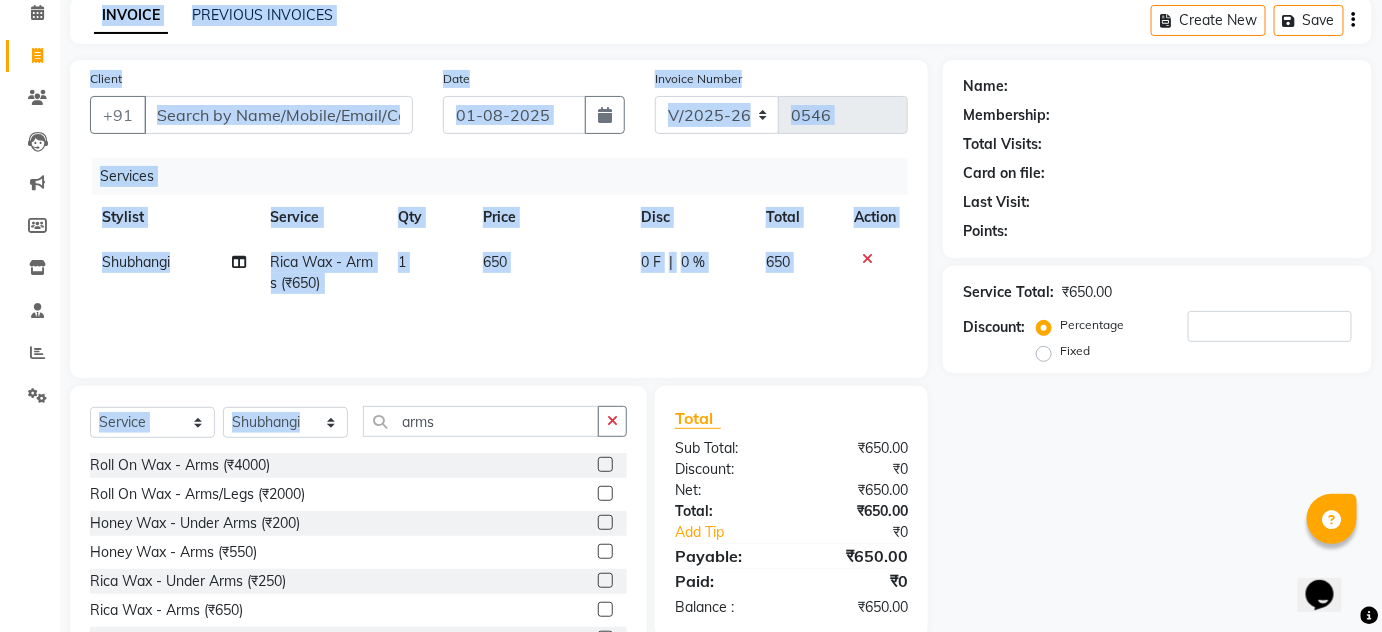 drag, startPoint x: 256, startPoint y: 399, endPoint x: 0, endPoint y: 356, distance: 259.5862 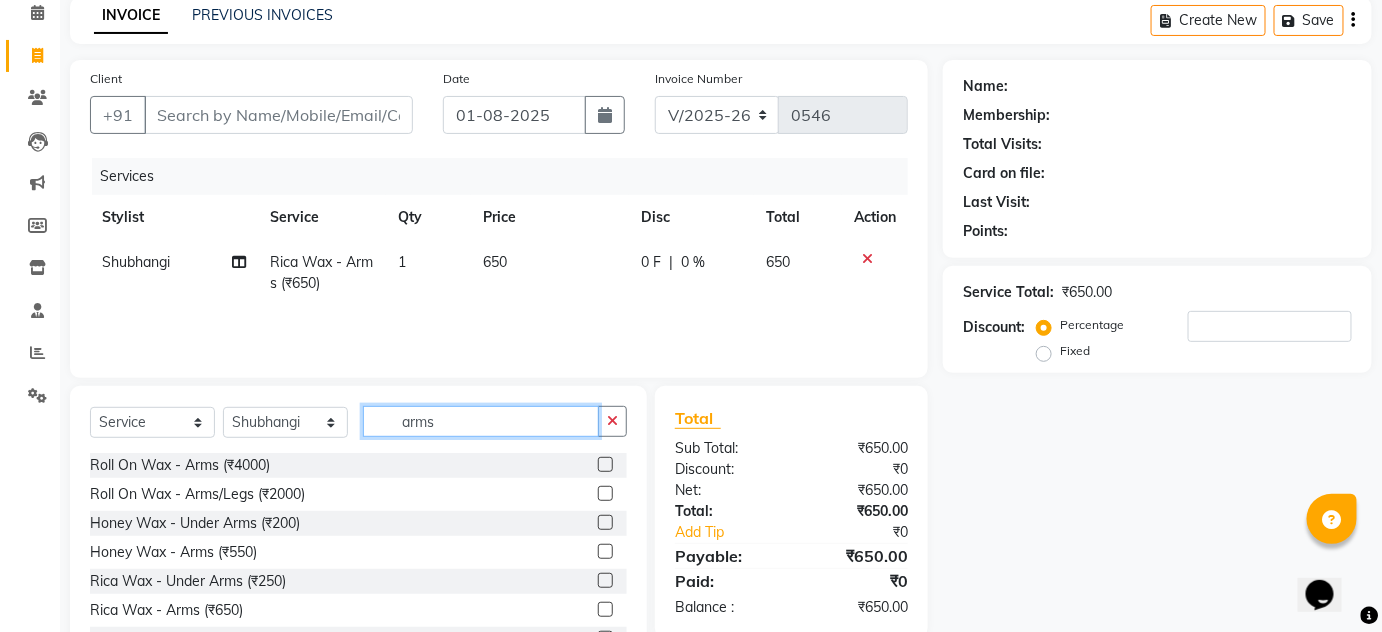 click on "arms" 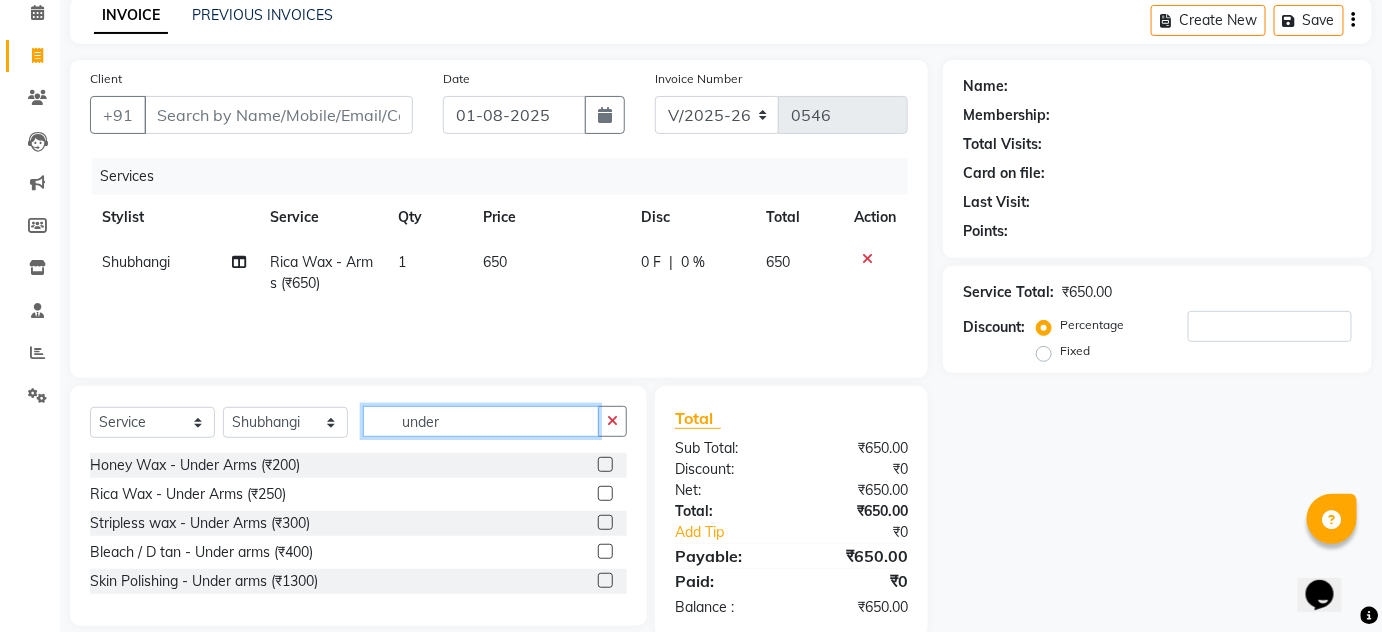 type on "under" 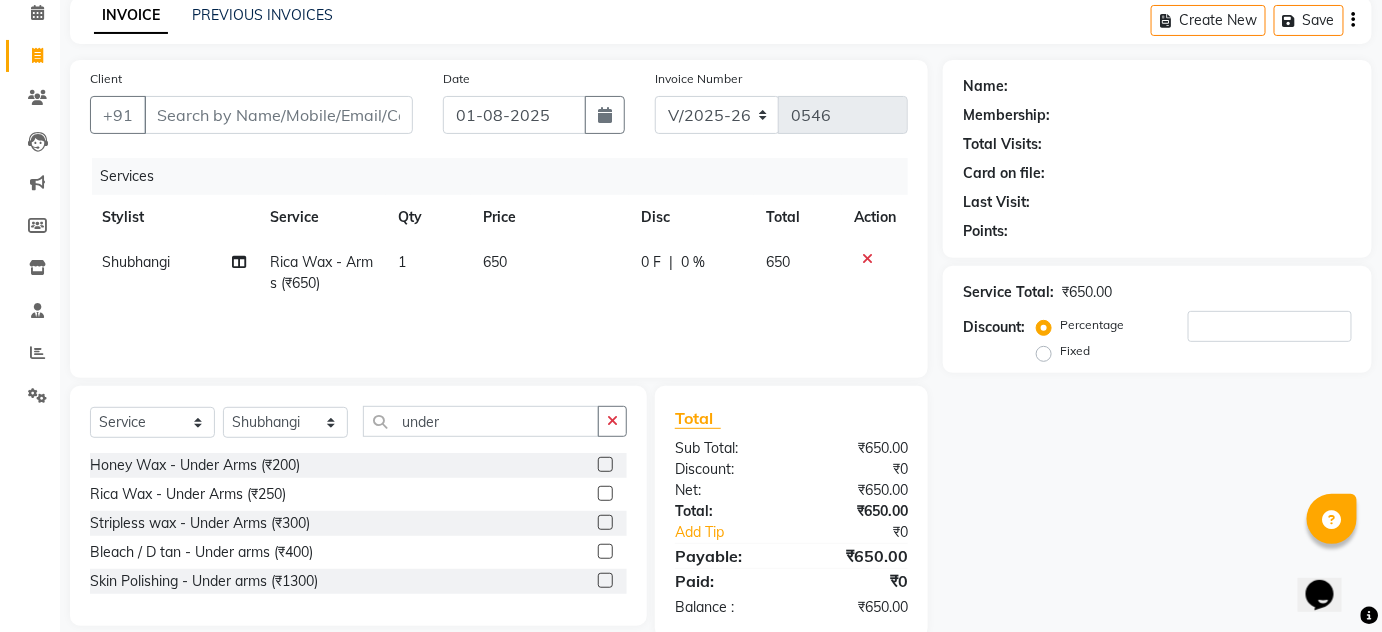 click 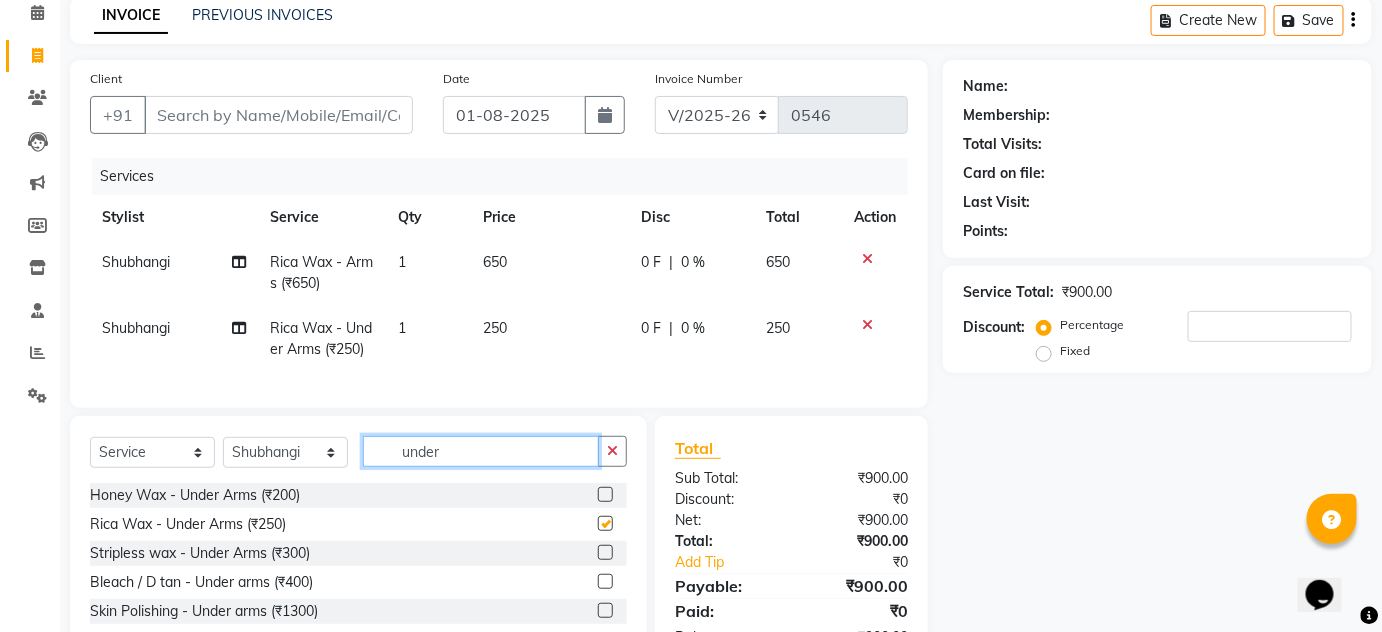 checkbox on "false" 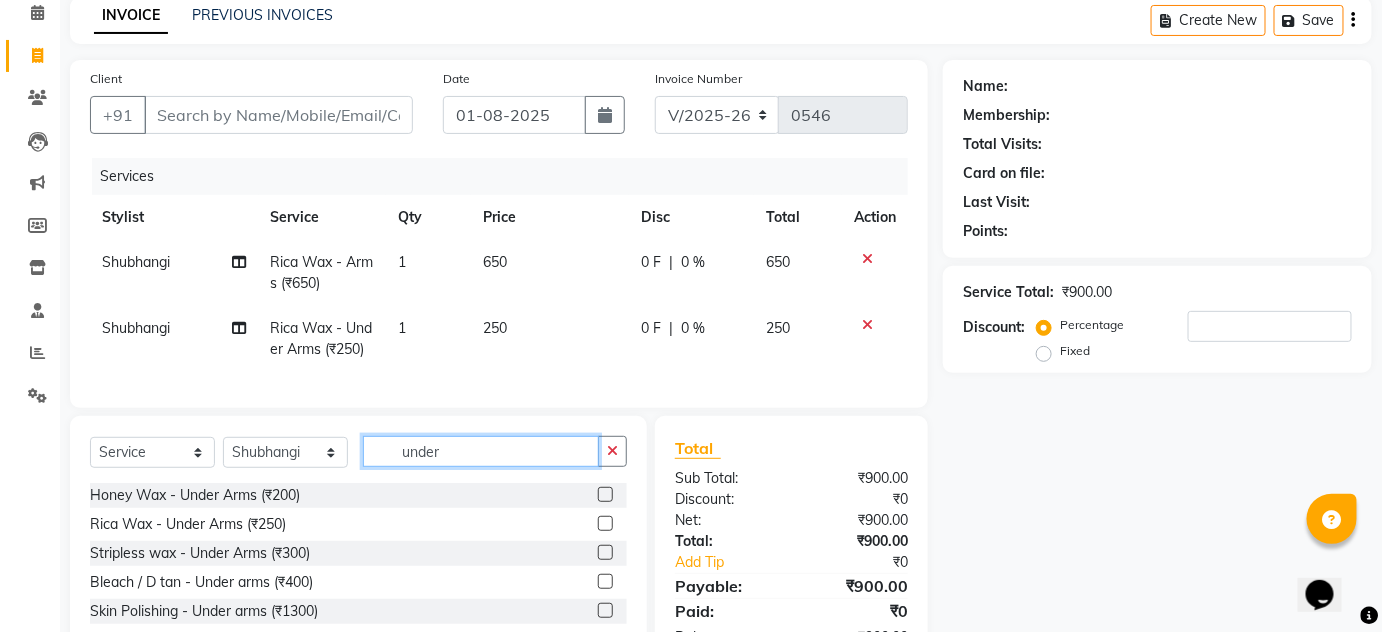 drag, startPoint x: 416, startPoint y: 464, endPoint x: 213, endPoint y: 439, distance: 204.53362 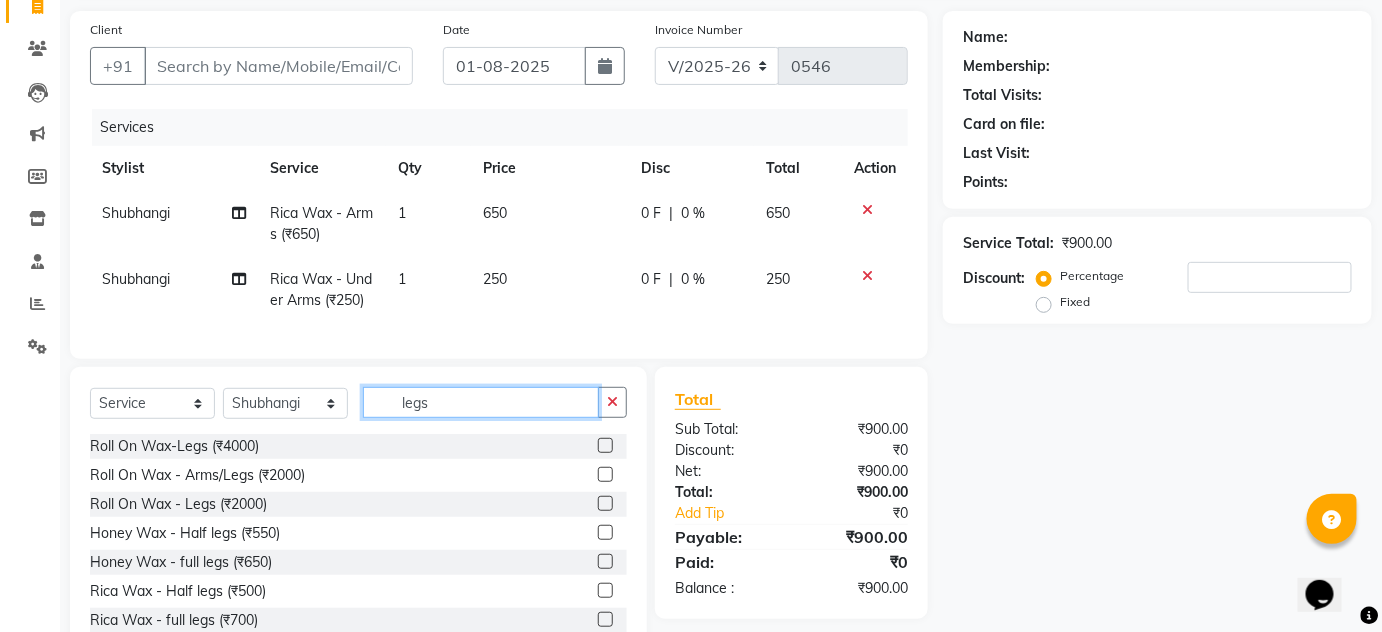 scroll, scrollTop: 181, scrollLeft: 0, axis: vertical 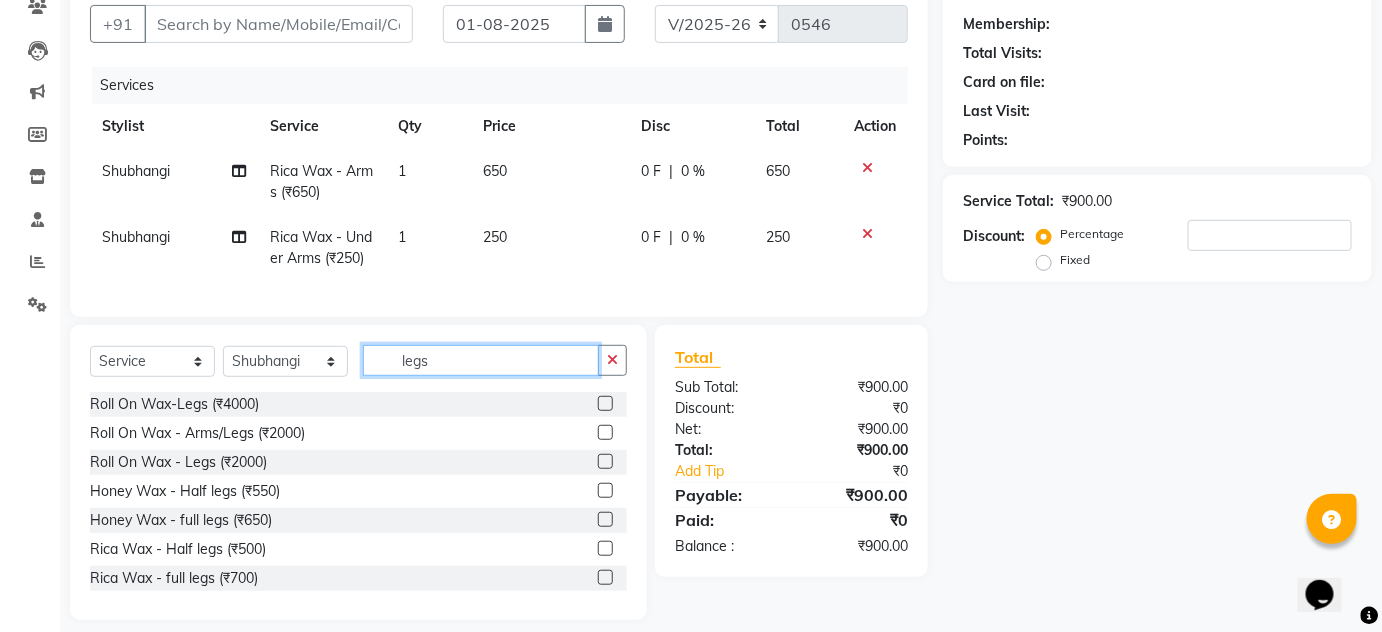 type on "legs" 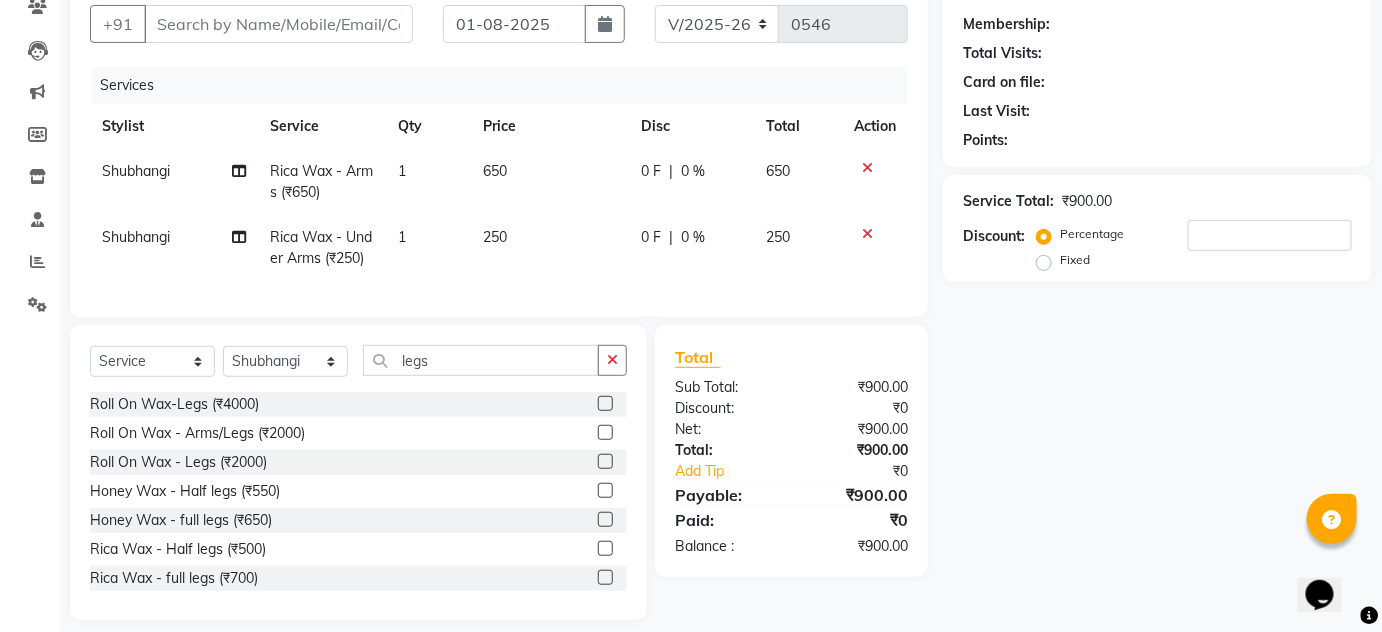 click 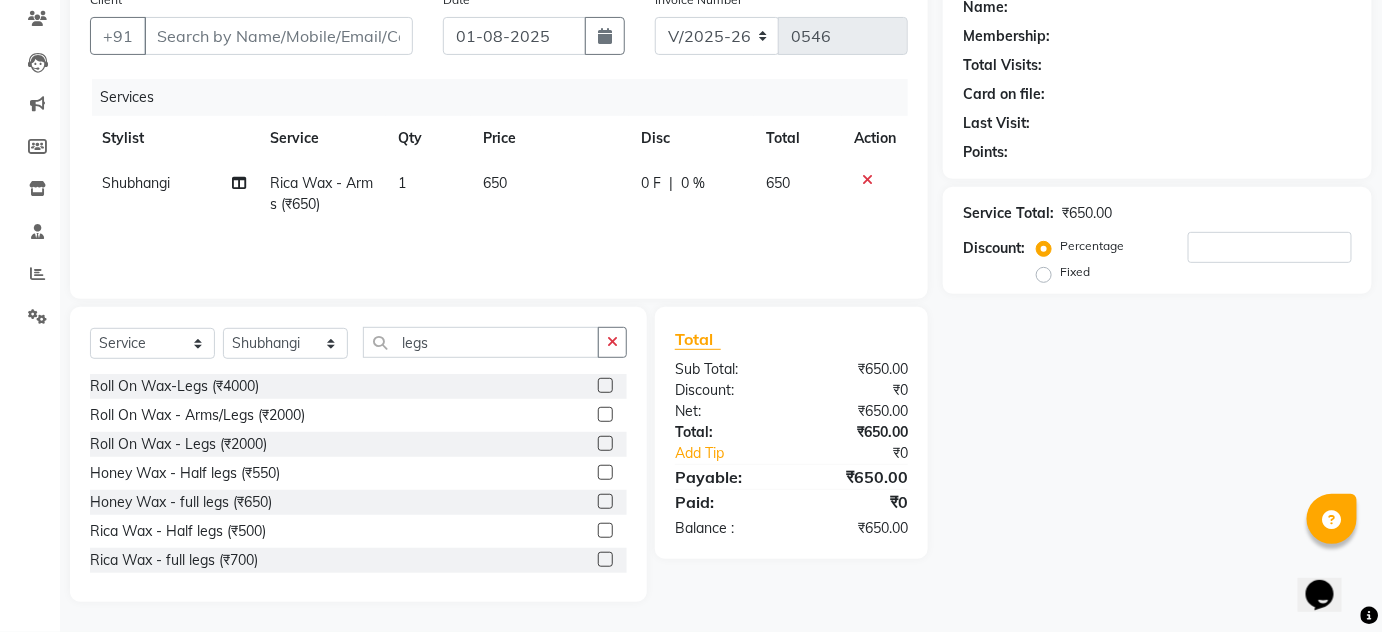 scroll, scrollTop: 168, scrollLeft: 0, axis: vertical 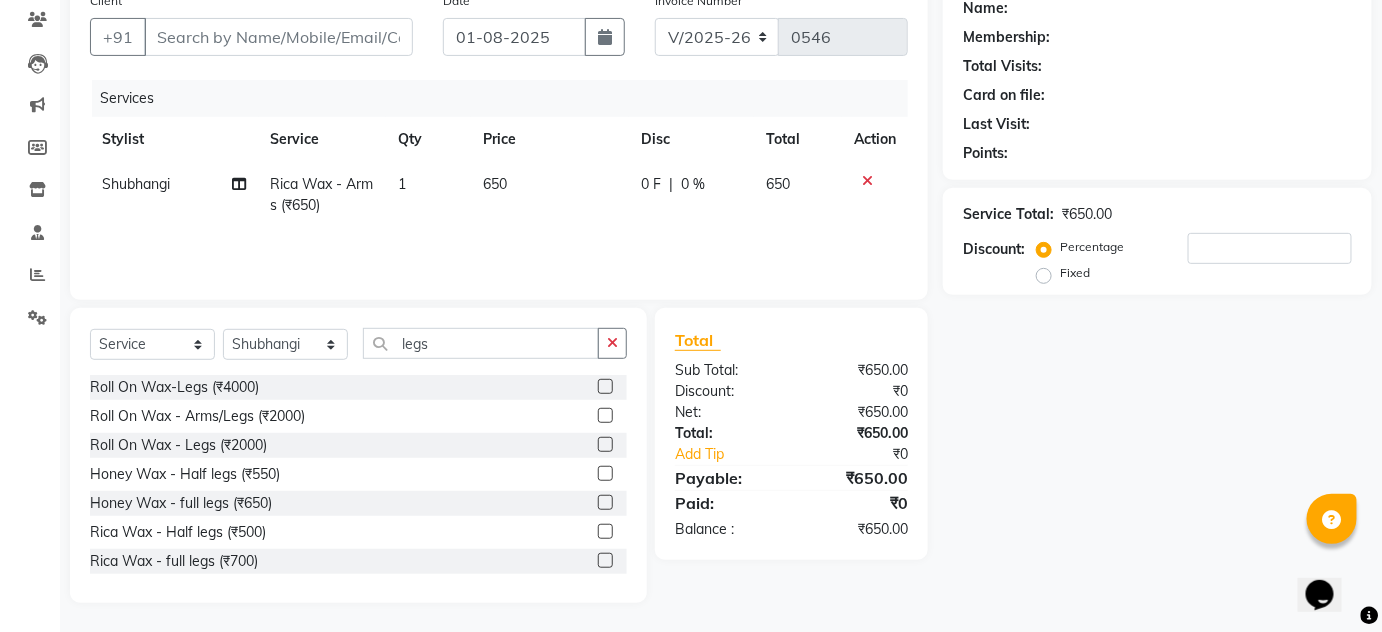 click 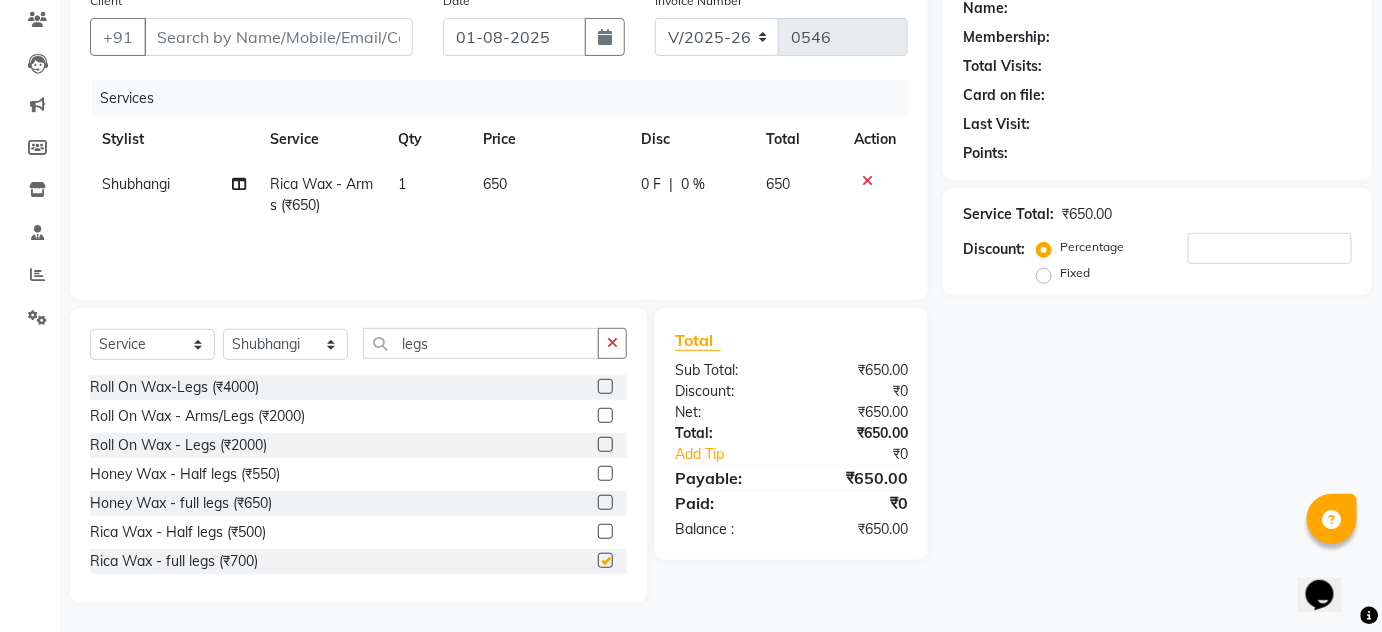 scroll, scrollTop: 181, scrollLeft: 0, axis: vertical 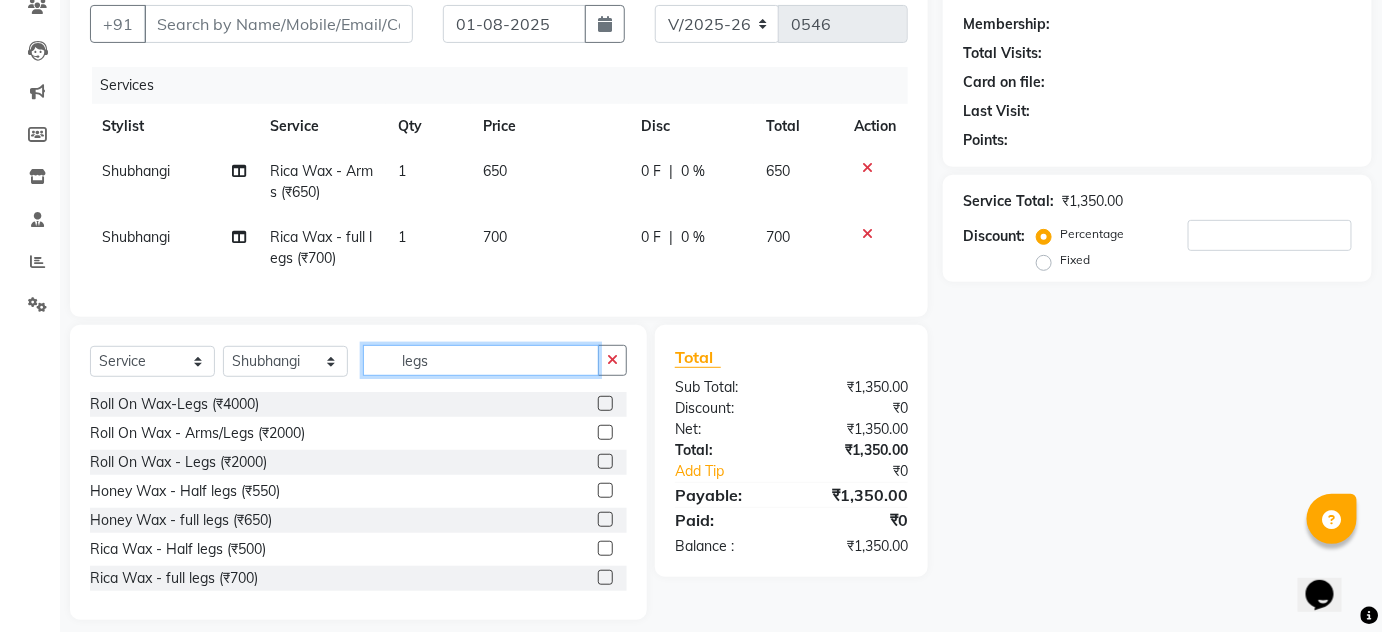checkbox on "false" 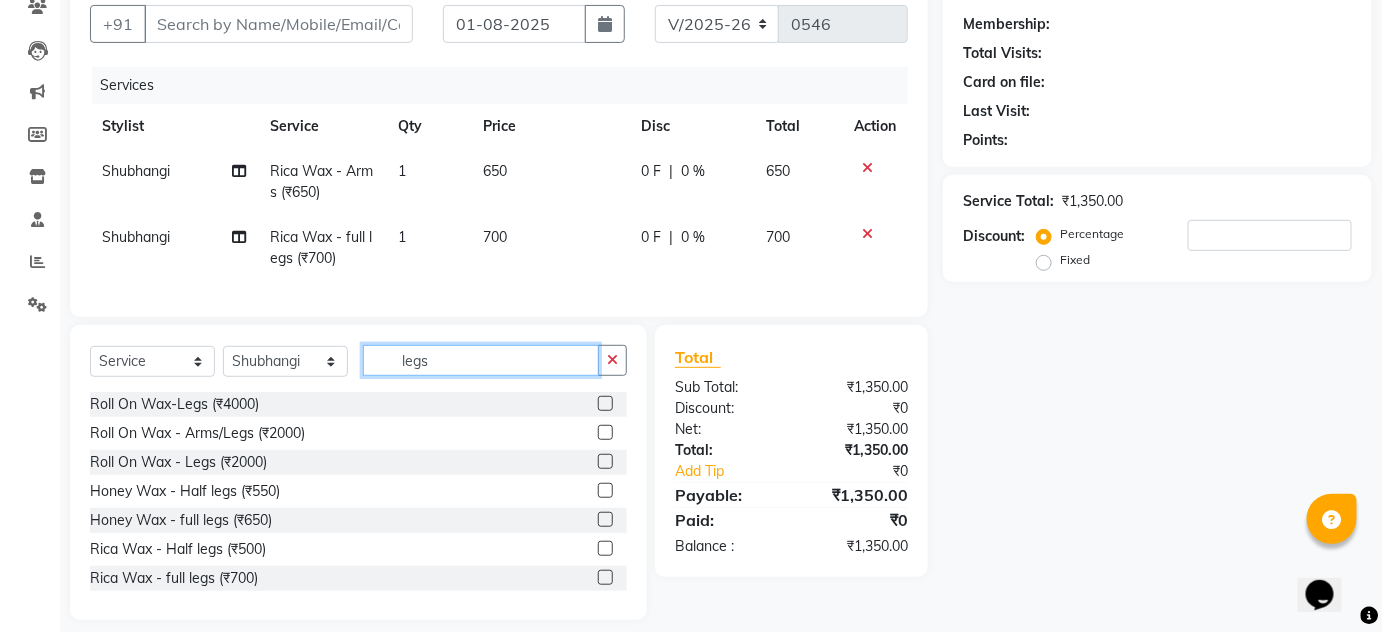 drag, startPoint x: 498, startPoint y: 370, endPoint x: 0, endPoint y: 322, distance: 500.3079 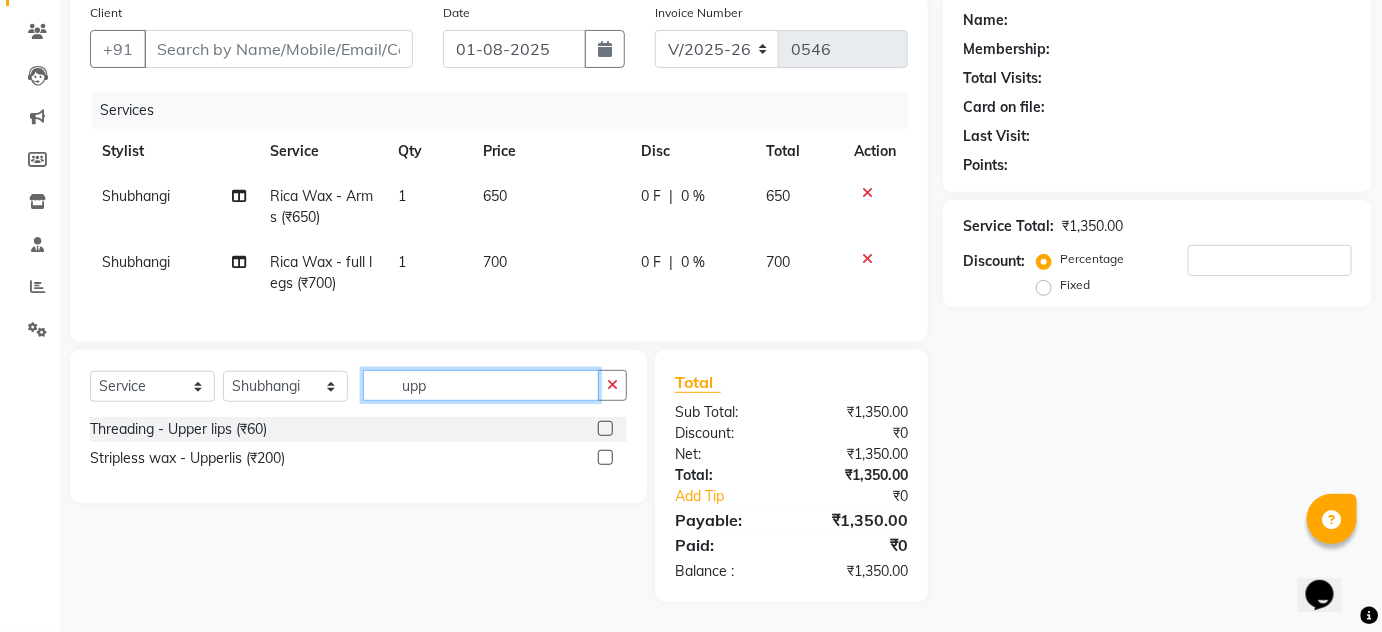scroll, scrollTop: 168, scrollLeft: 0, axis: vertical 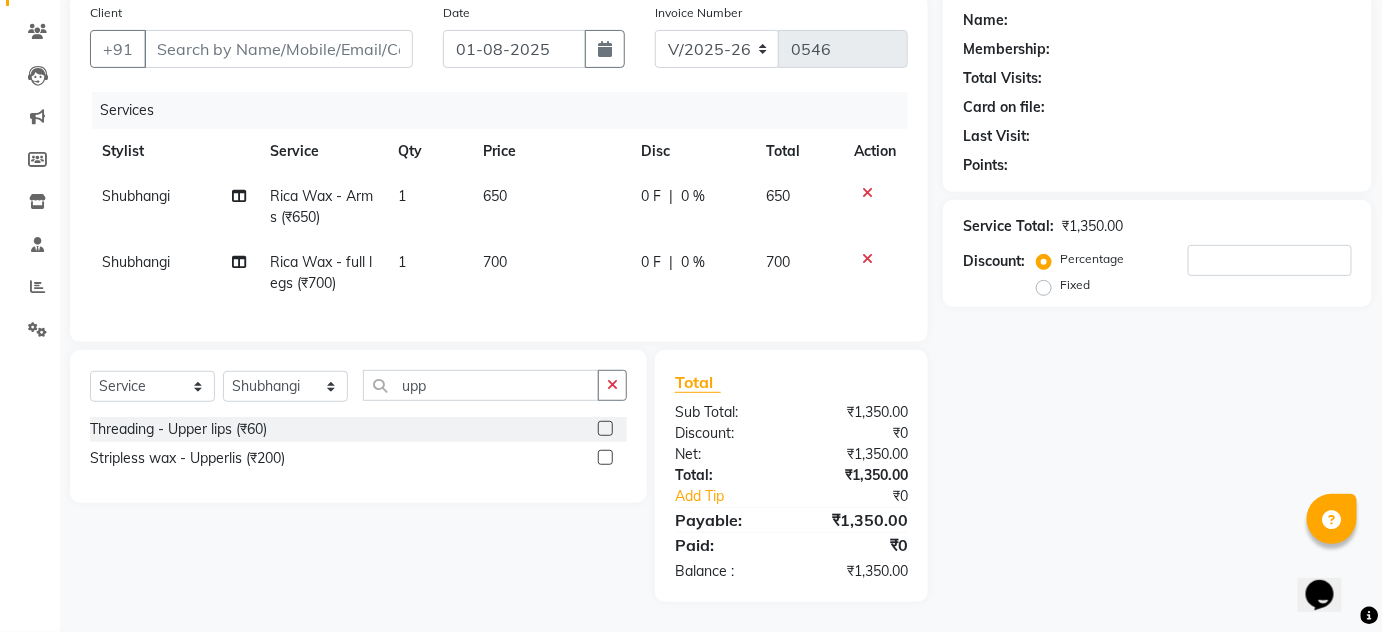 click 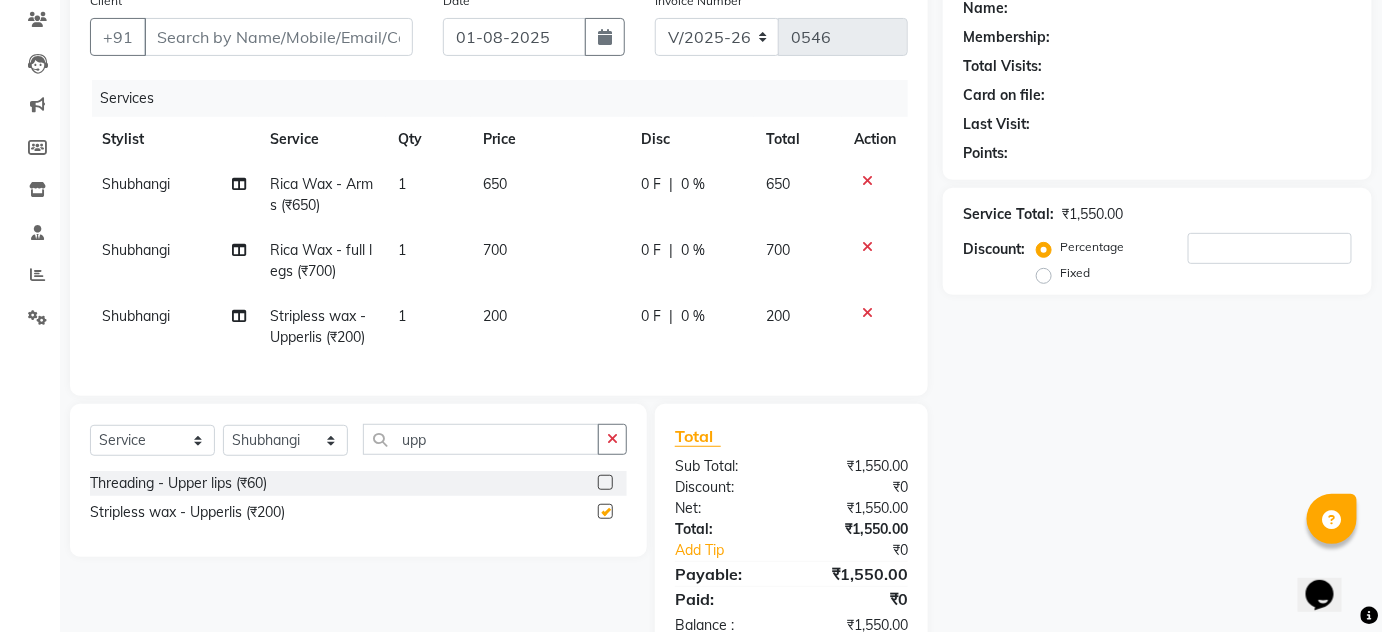 checkbox on "false" 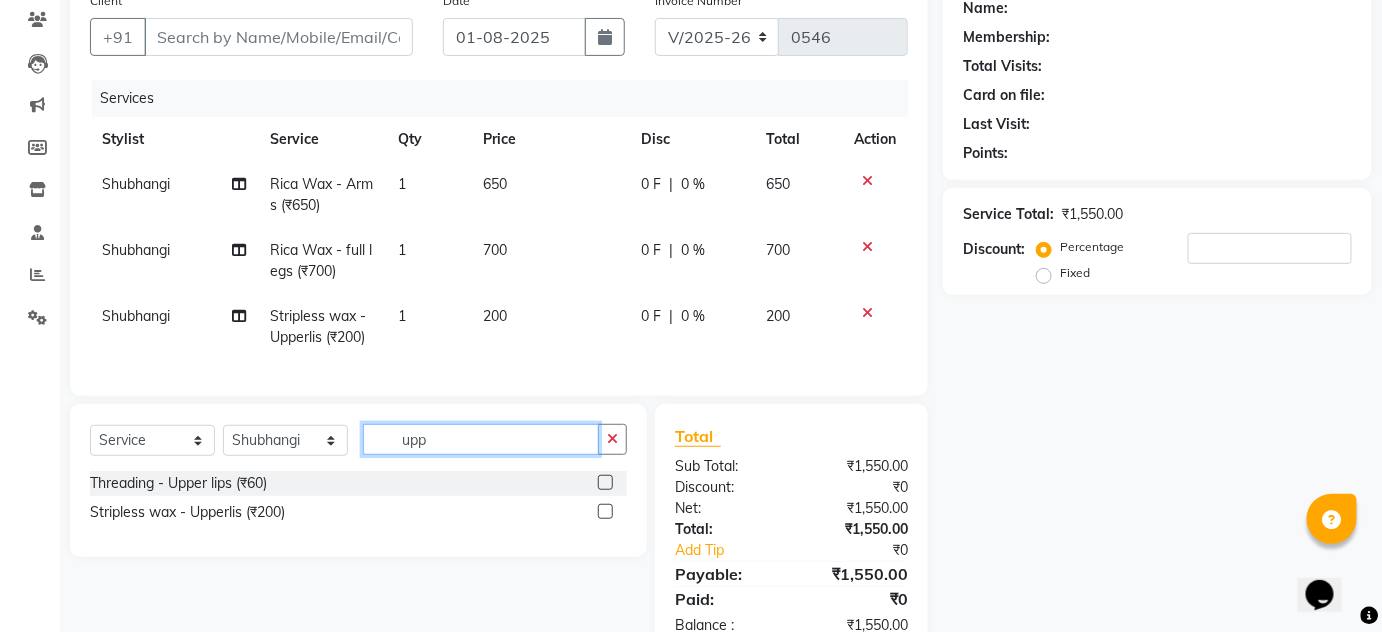 drag, startPoint x: 419, startPoint y: 472, endPoint x: 75, endPoint y: 484, distance: 344.20923 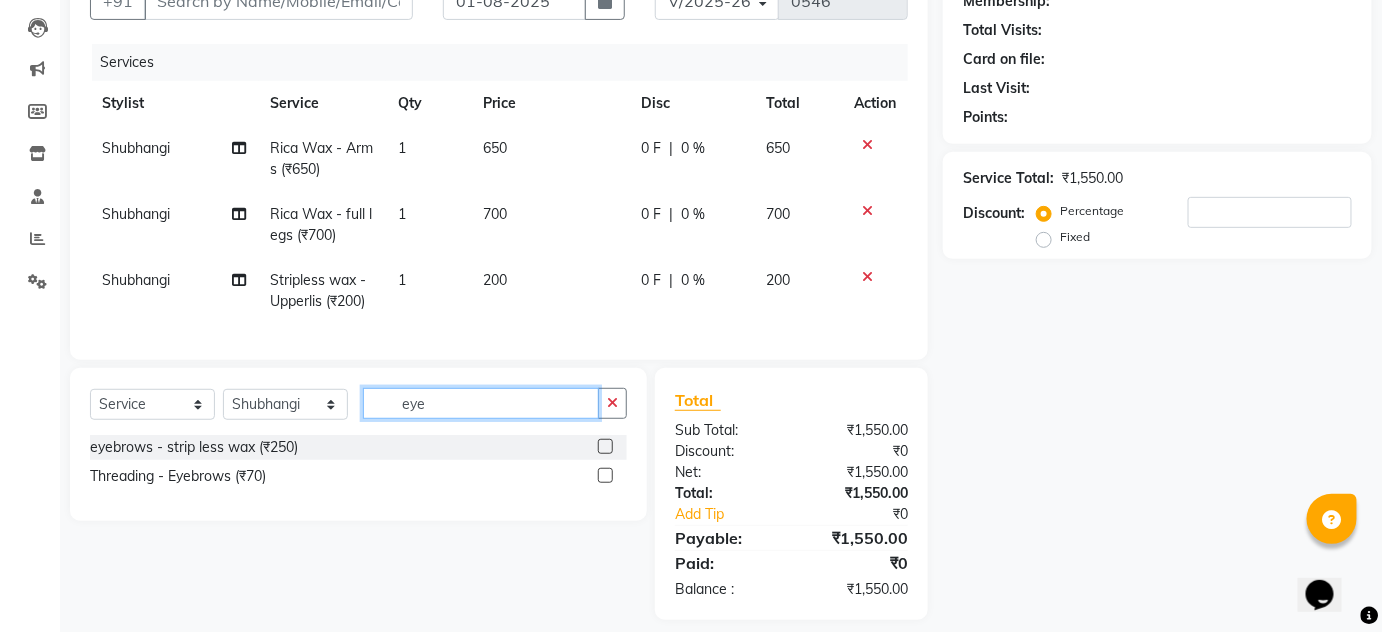 scroll, scrollTop: 234, scrollLeft: 0, axis: vertical 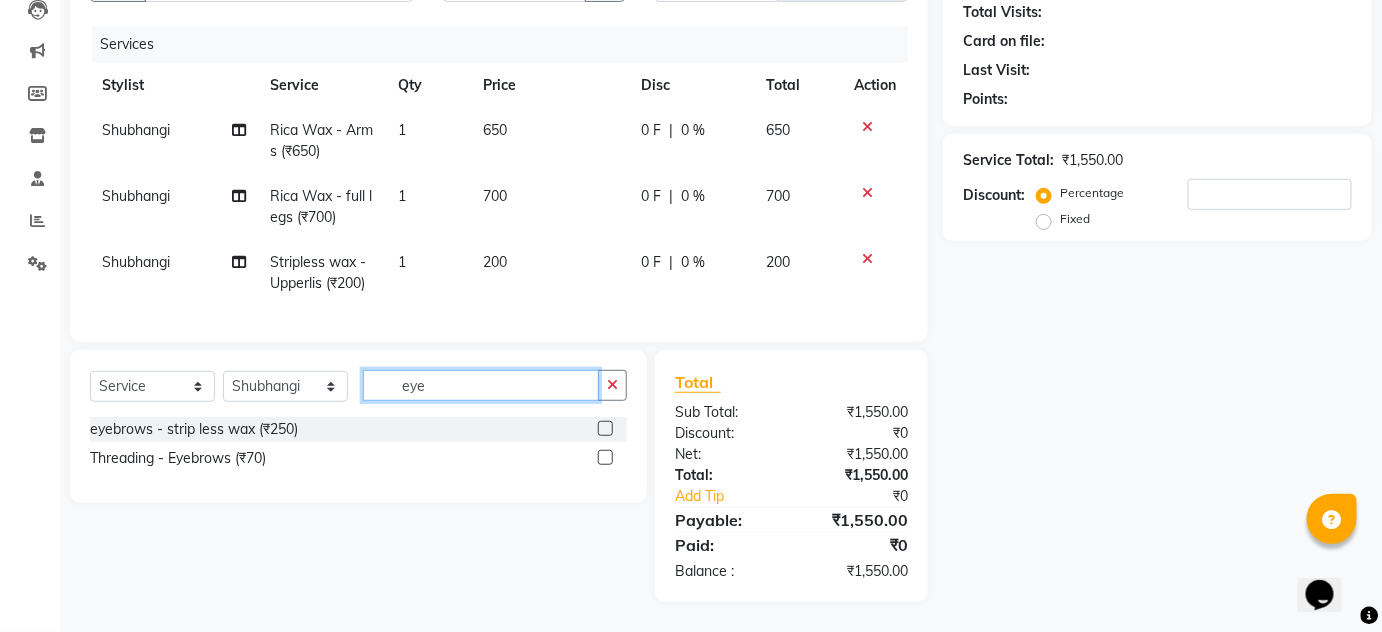 type on "eye" 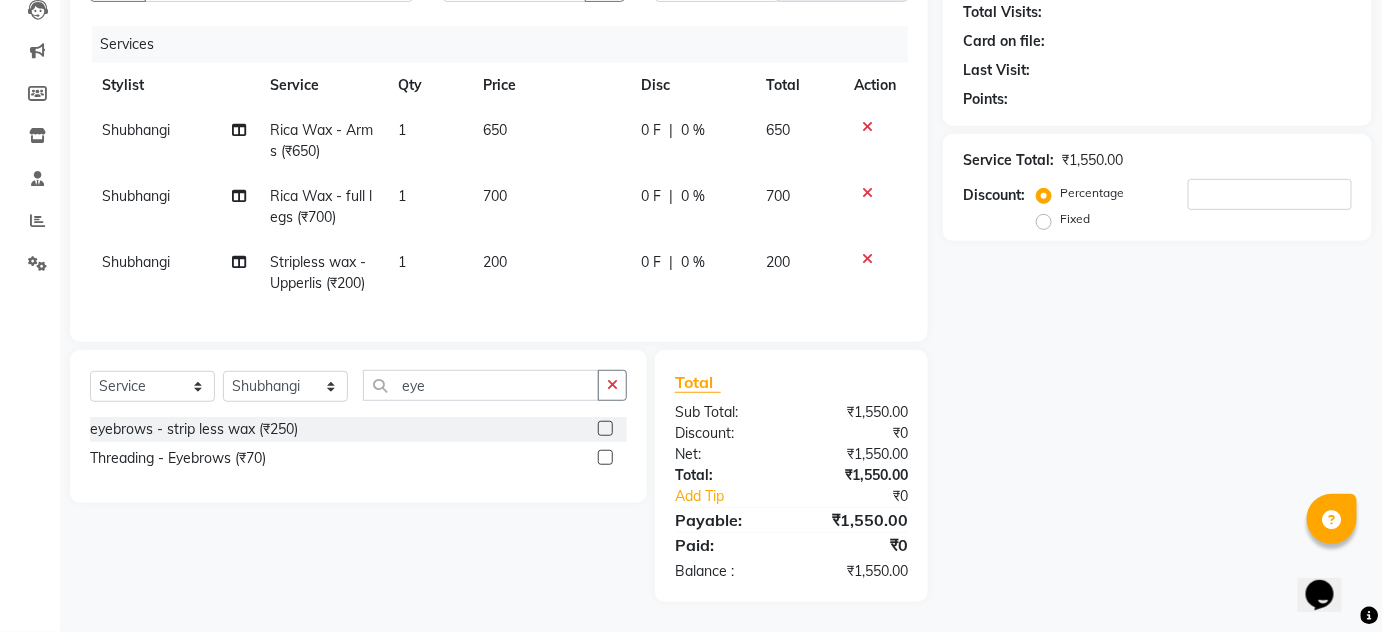 click 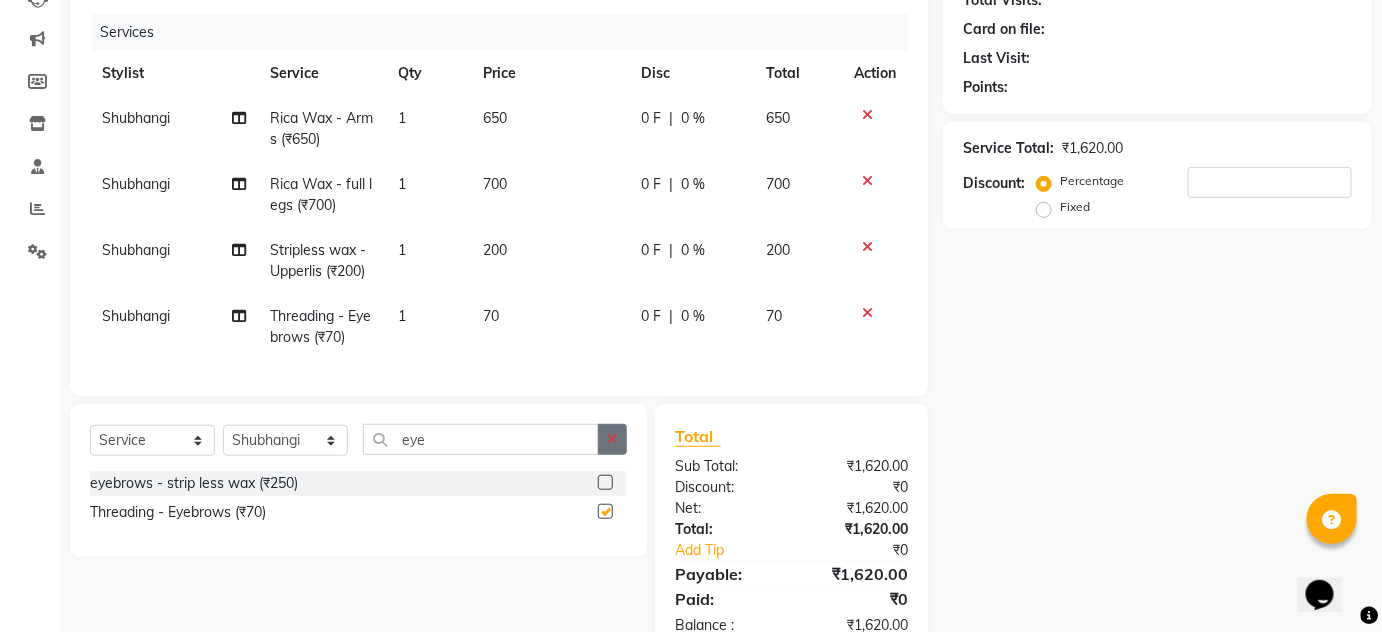 checkbox on "false" 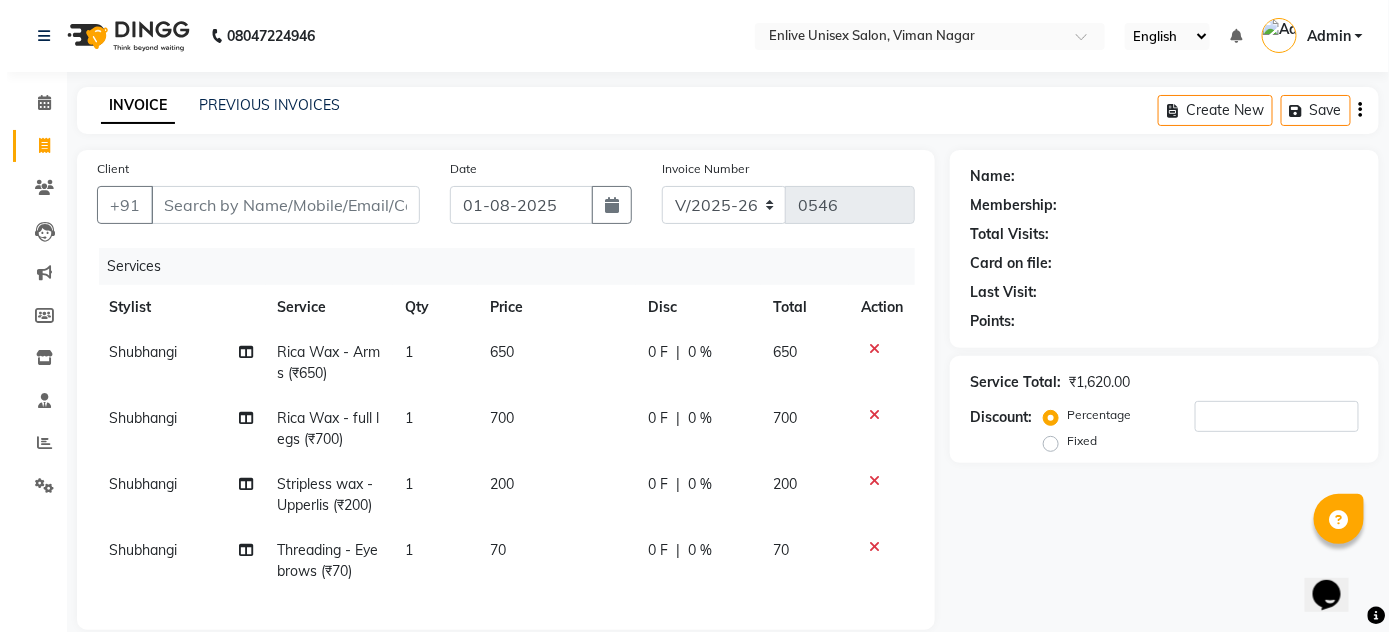 scroll, scrollTop: 0, scrollLeft: 0, axis: both 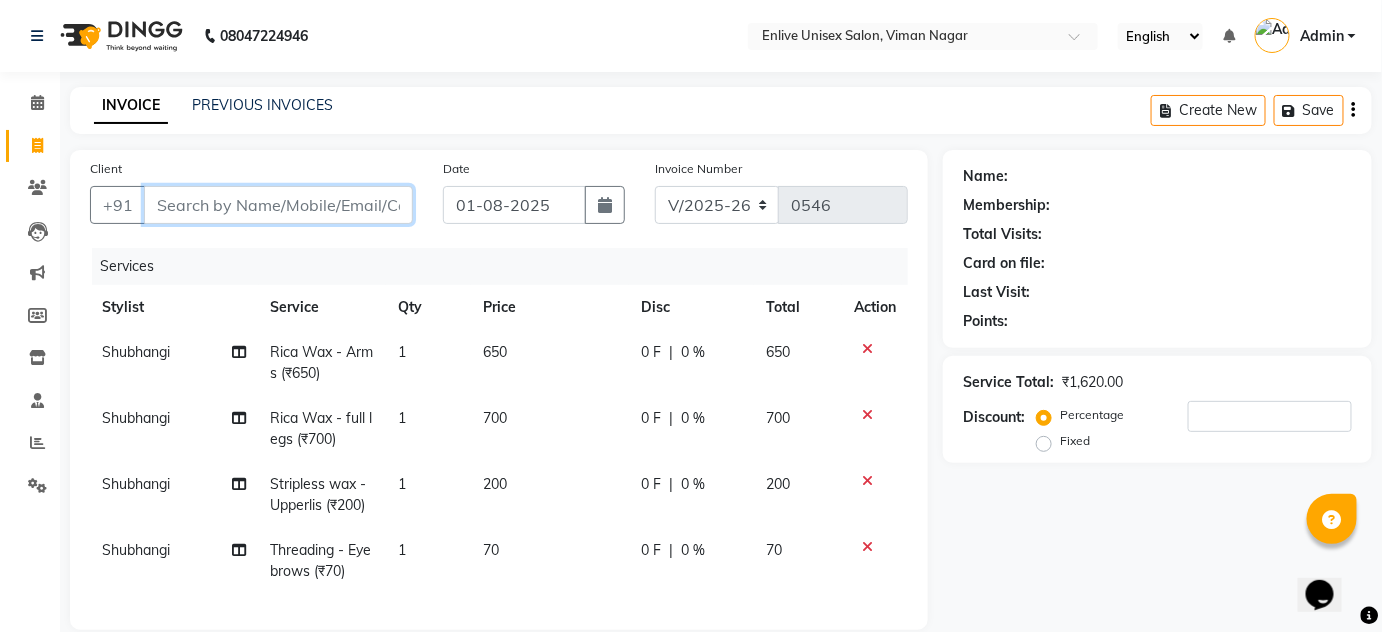 click on "Client" at bounding box center [278, 205] 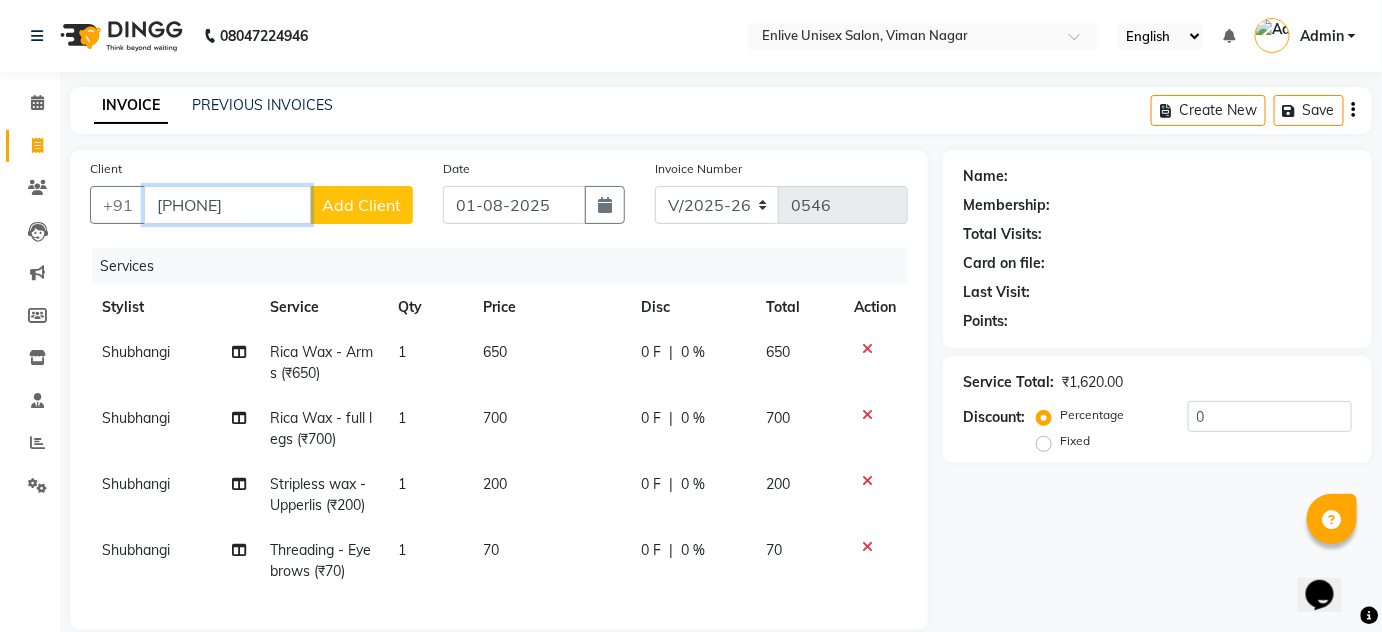 type on "[PHONE]" 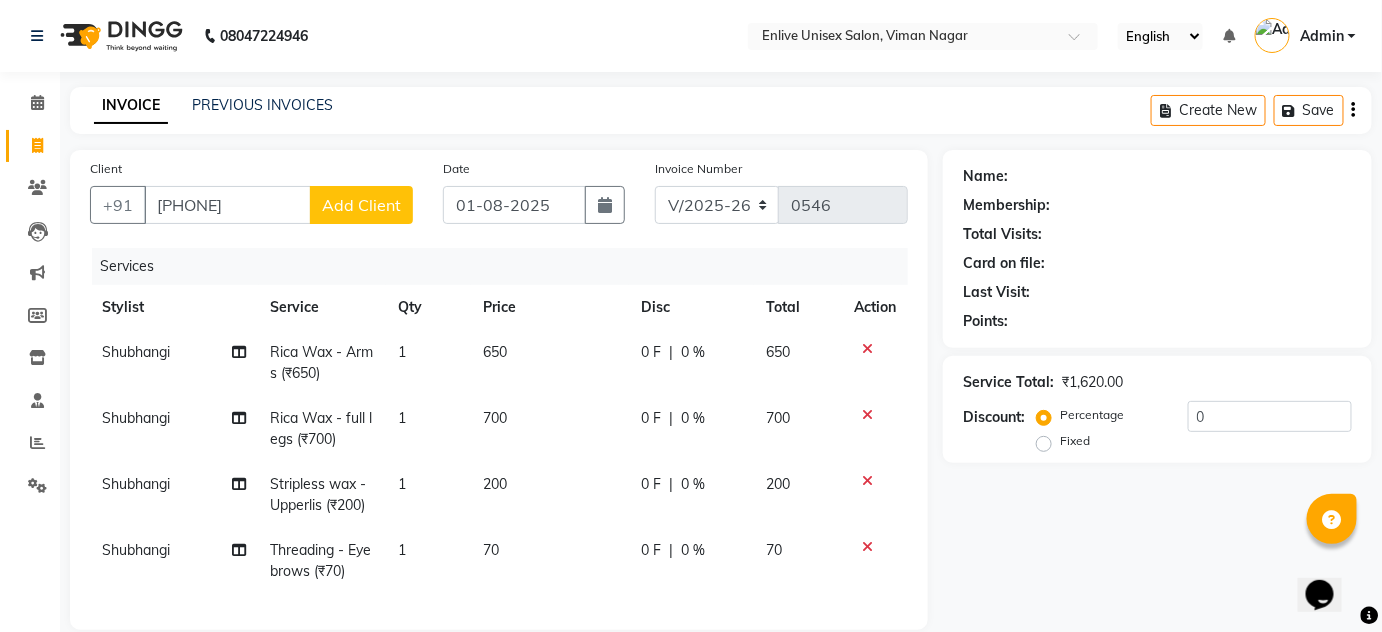 click on "Add Client" 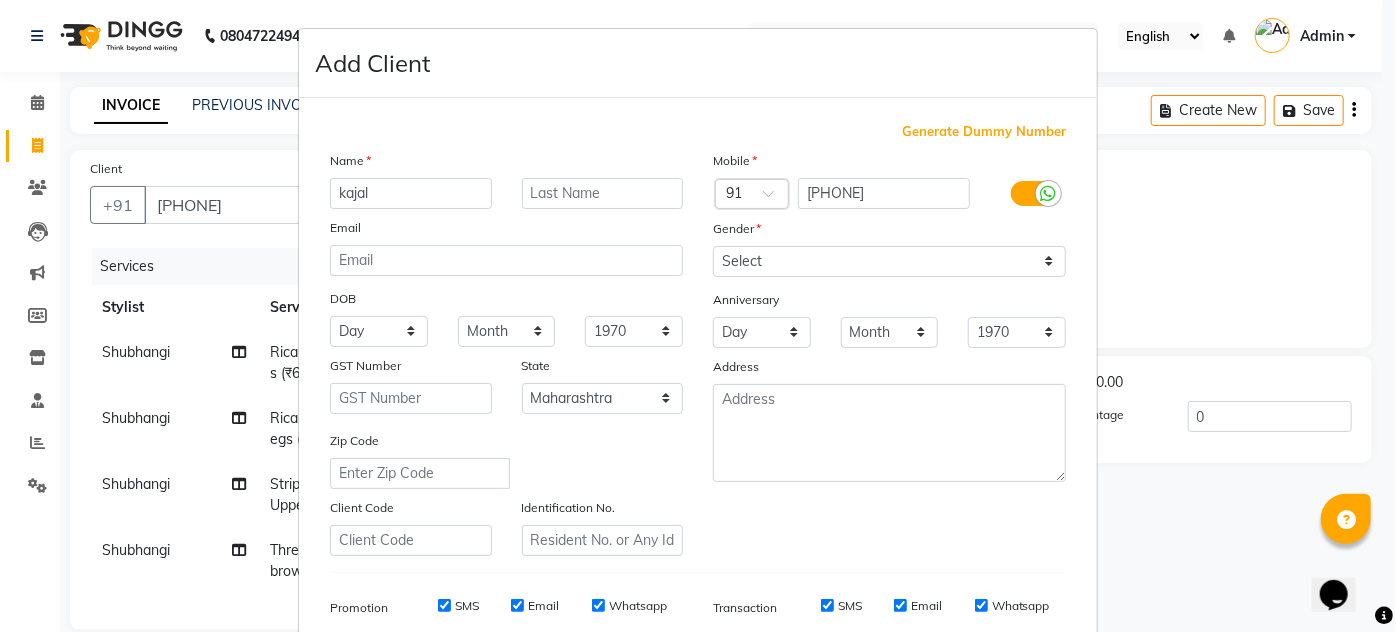 type on "kajal" 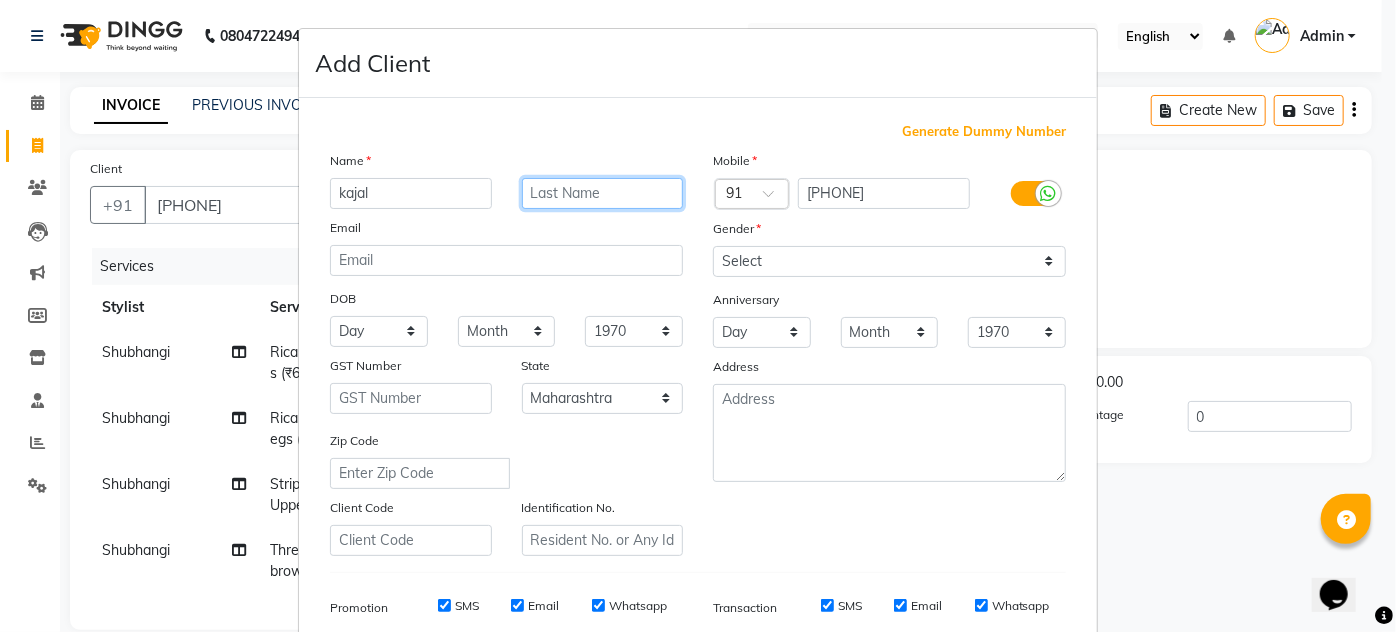 click at bounding box center (603, 193) 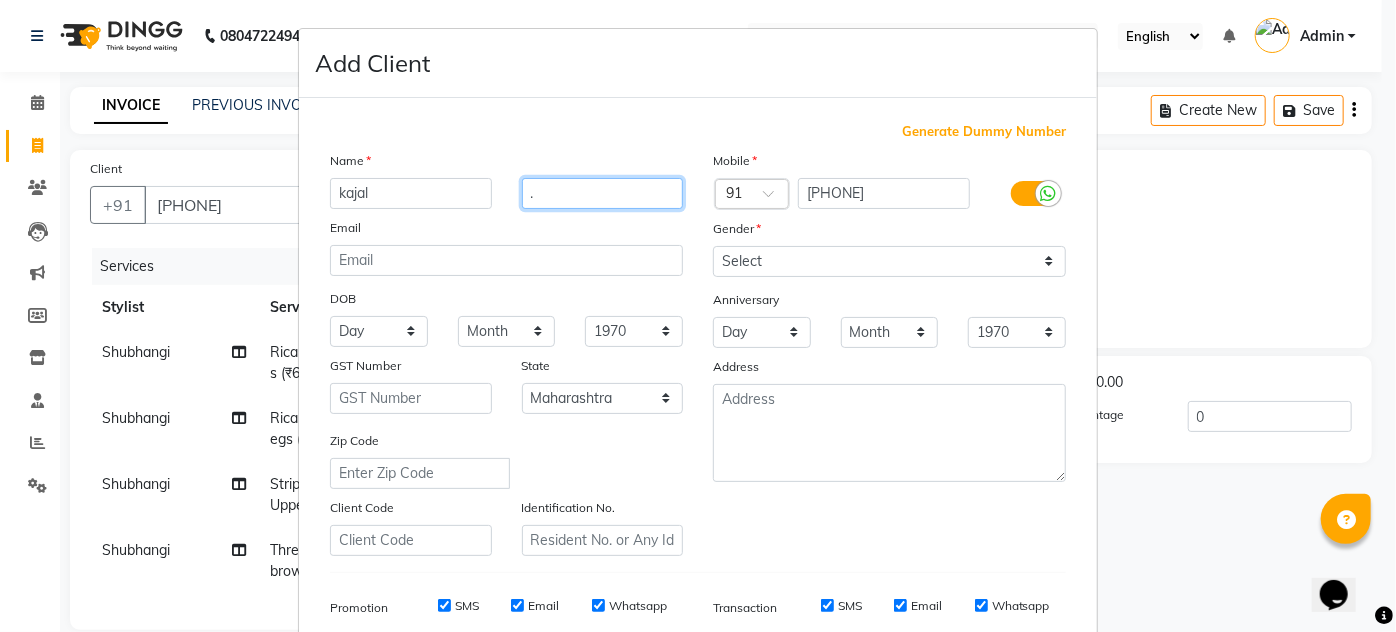 type on "." 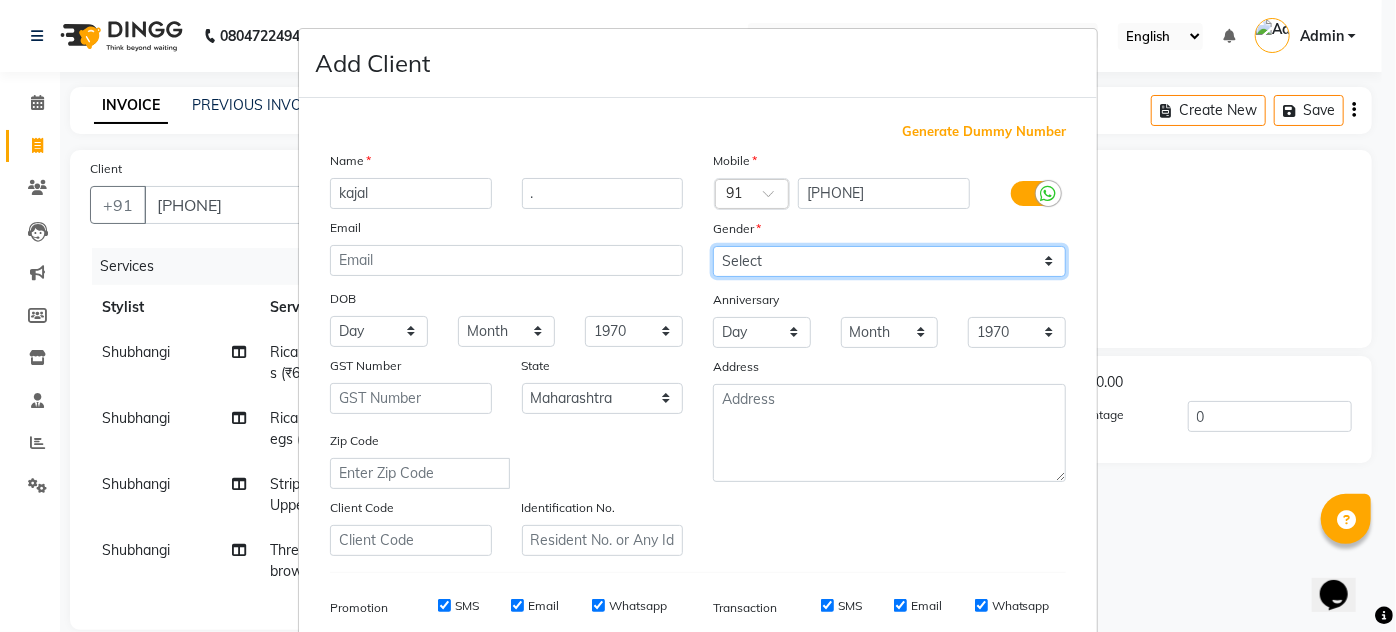 click on "Select Male Female Other Prefer Not To Say" at bounding box center [889, 261] 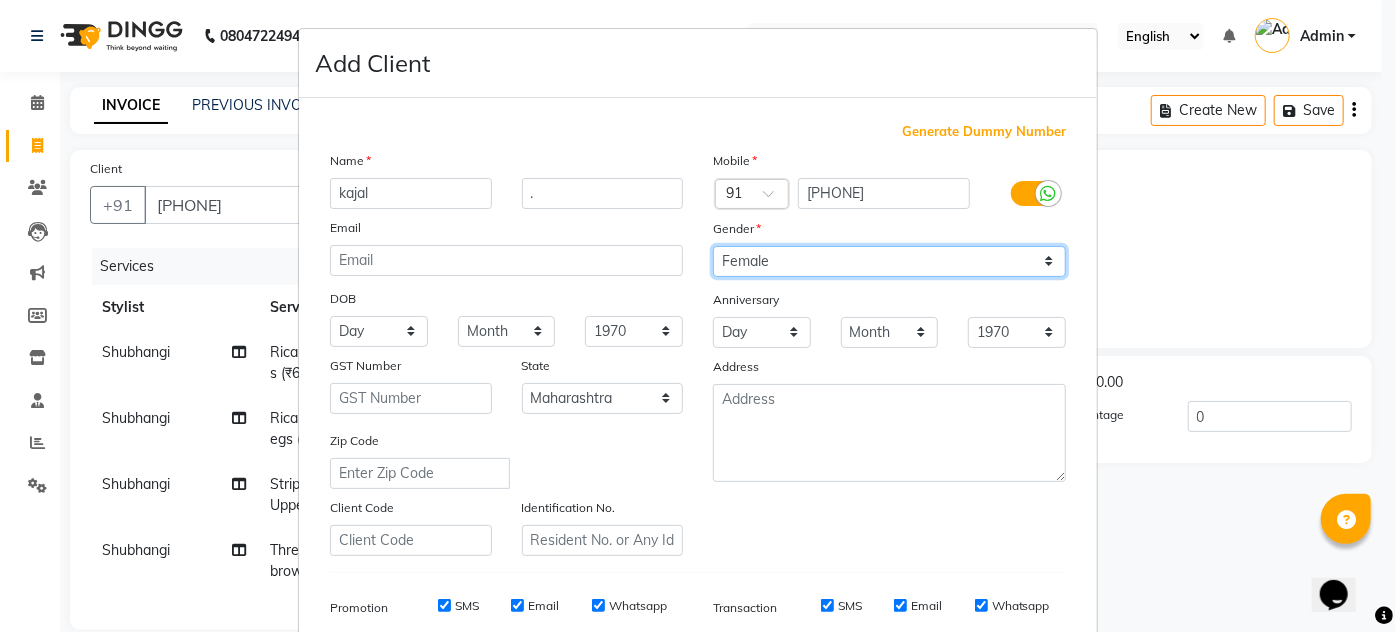 click on "Select Male Female Other Prefer Not To Say" at bounding box center (889, 261) 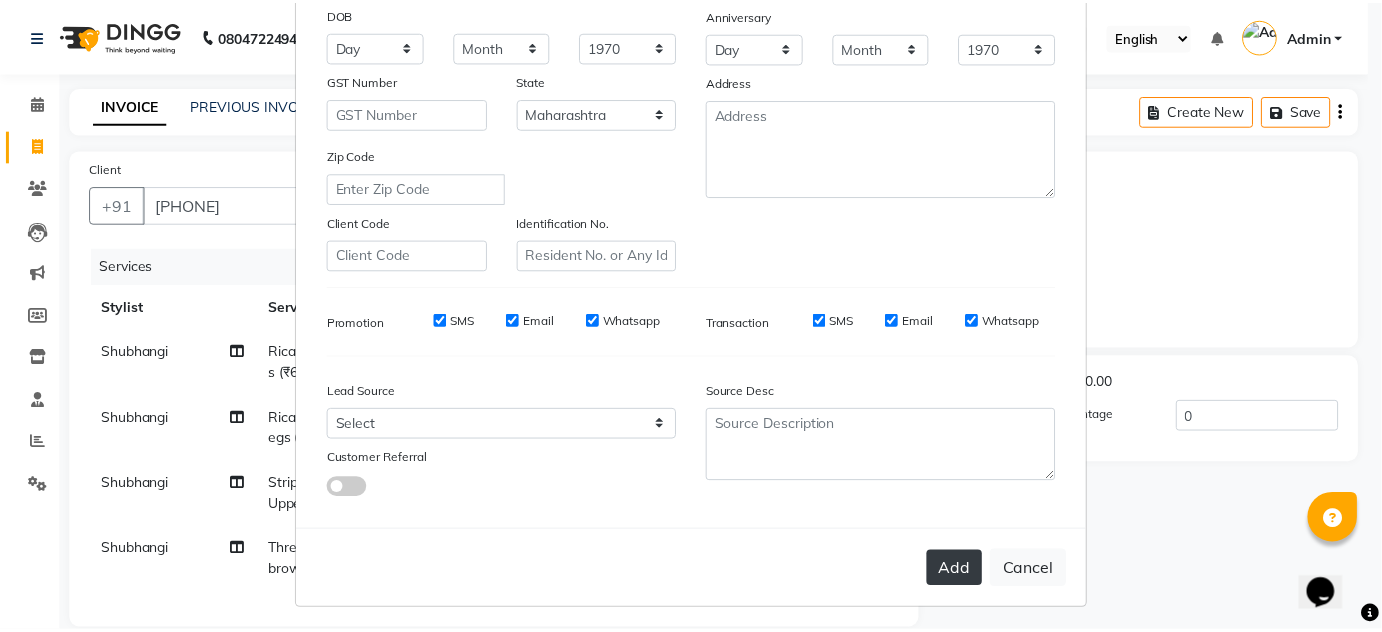 scroll, scrollTop: 290, scrollLeft: 0, axis: vertical 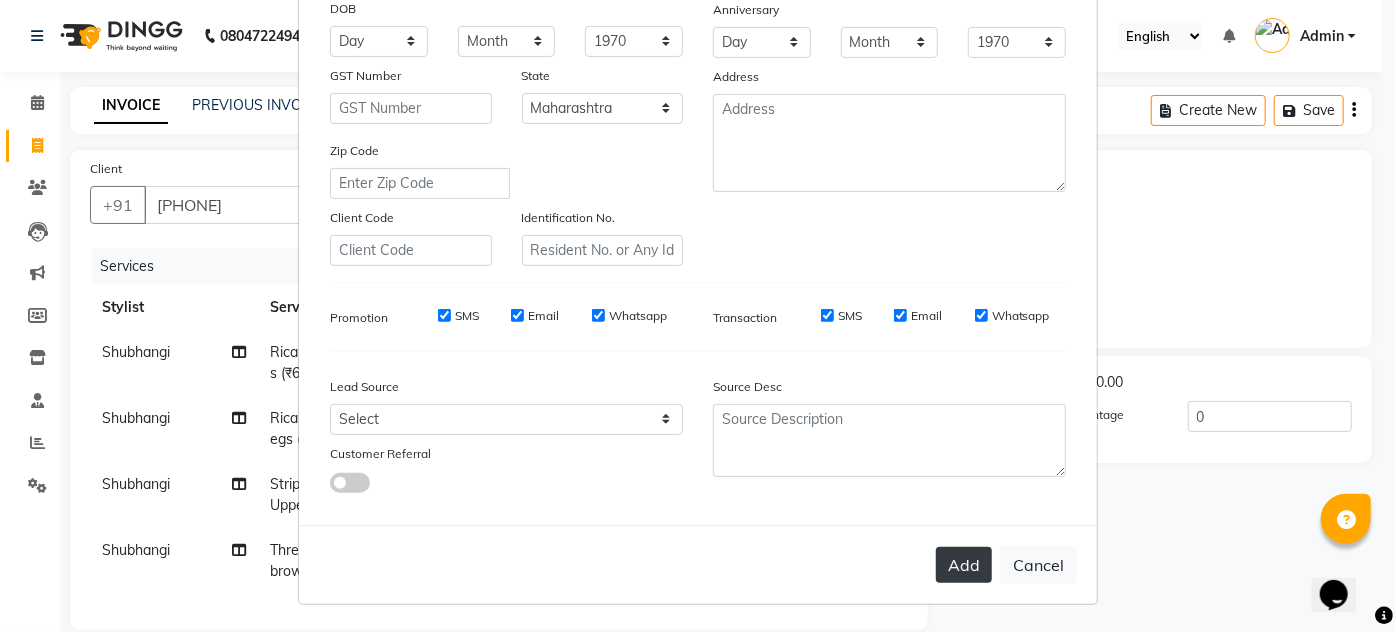 click on "Add" at bounding box center [964, 565] 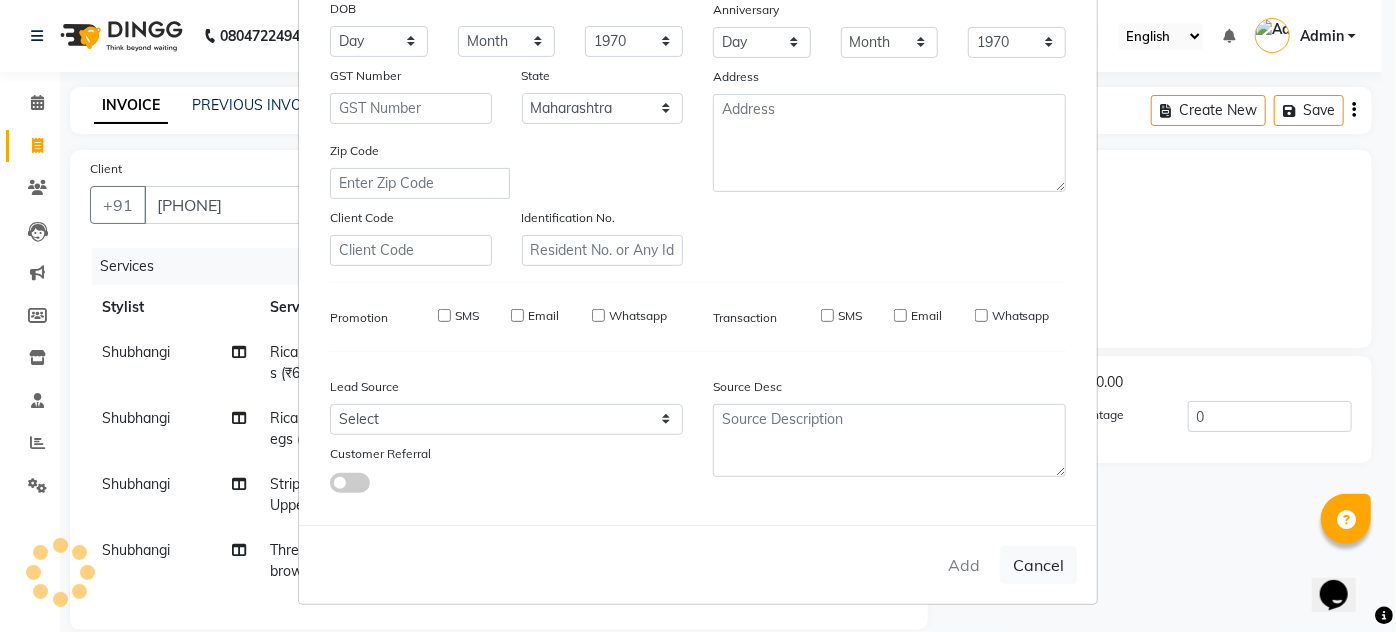 type 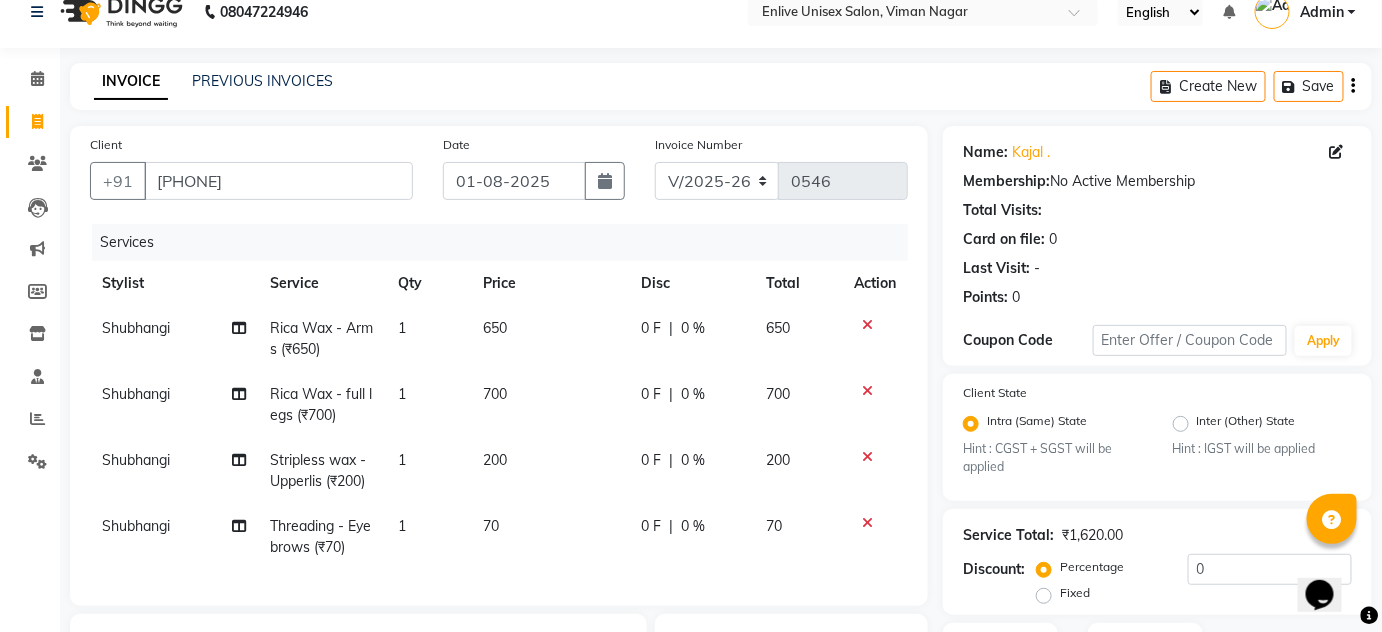 scroll, scrollTop: 0, scrollLeft: 0, axis: both 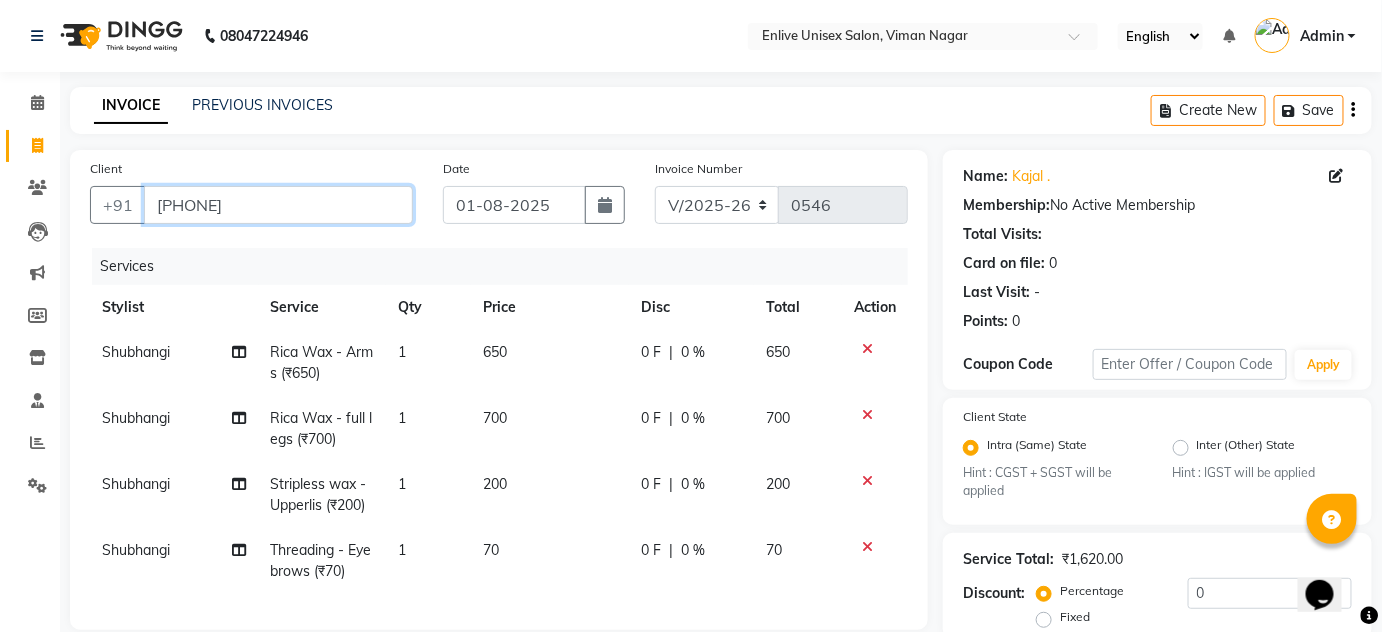 drag, startPoint x: 290, startPoint y: 213, endPoint x: 0, endPoint y: 214, distance: 290.0017 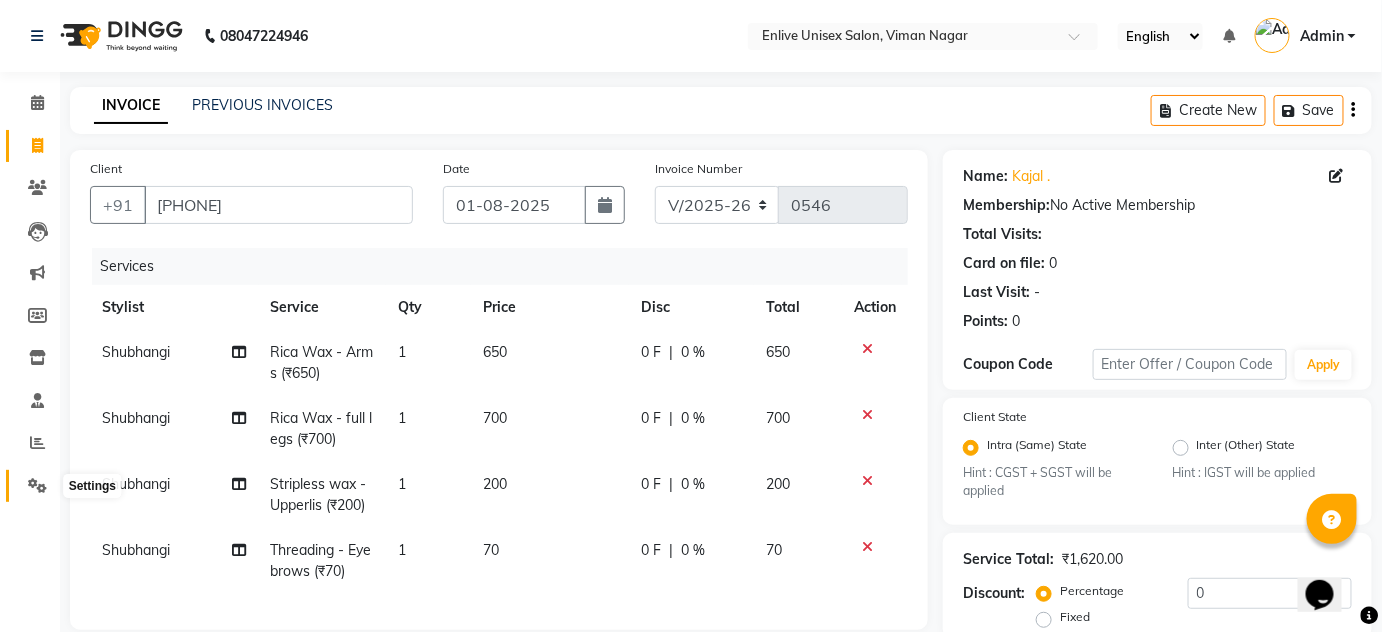 click 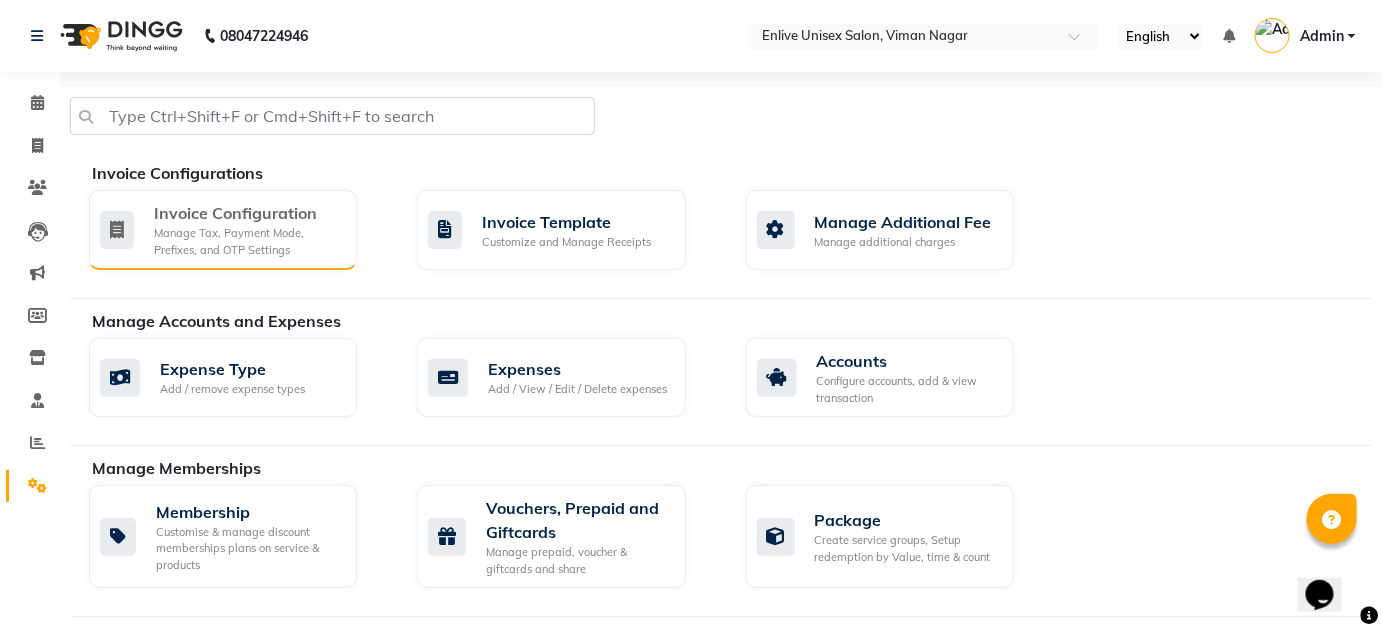 click on "Manage Tax, Payment Mode, Prefixes, and OTP Settings" 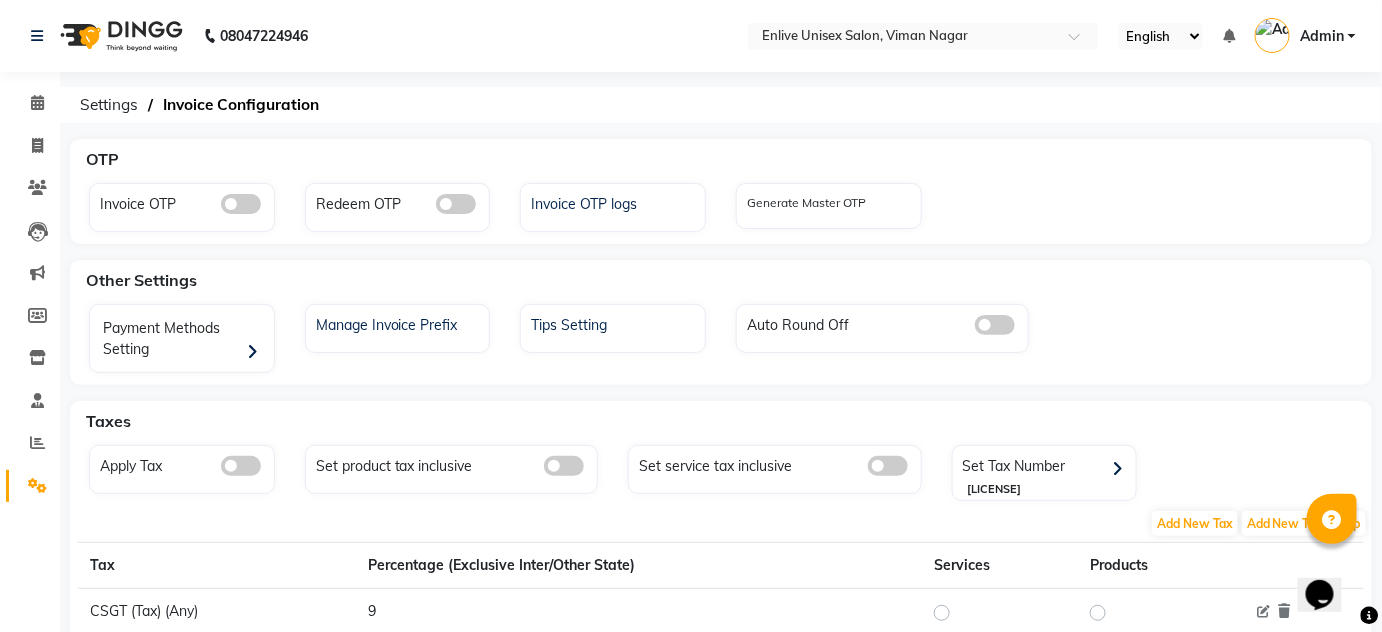 click 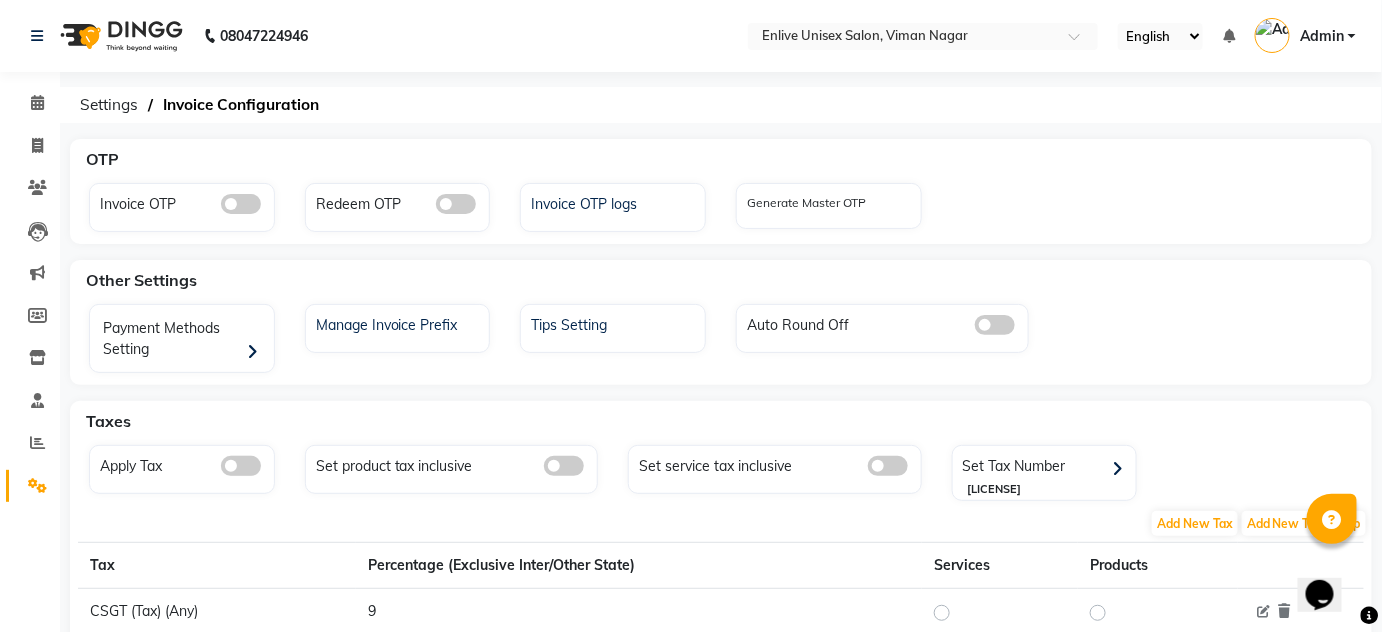 click 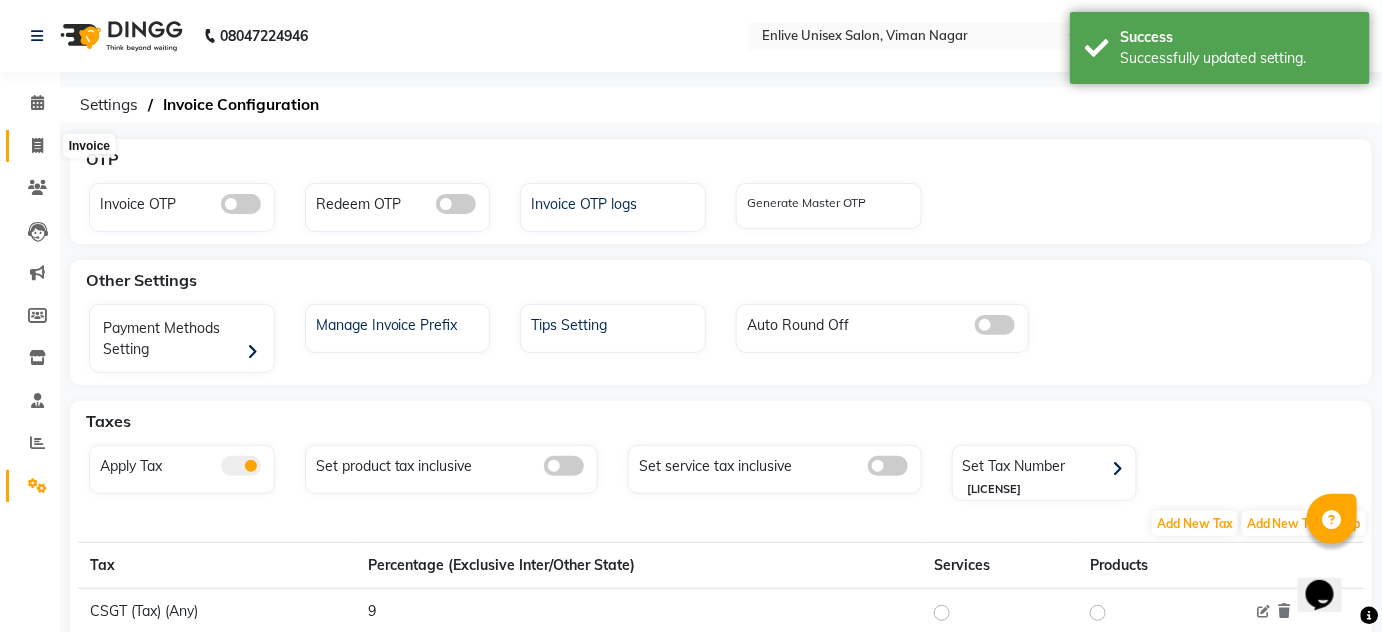 click 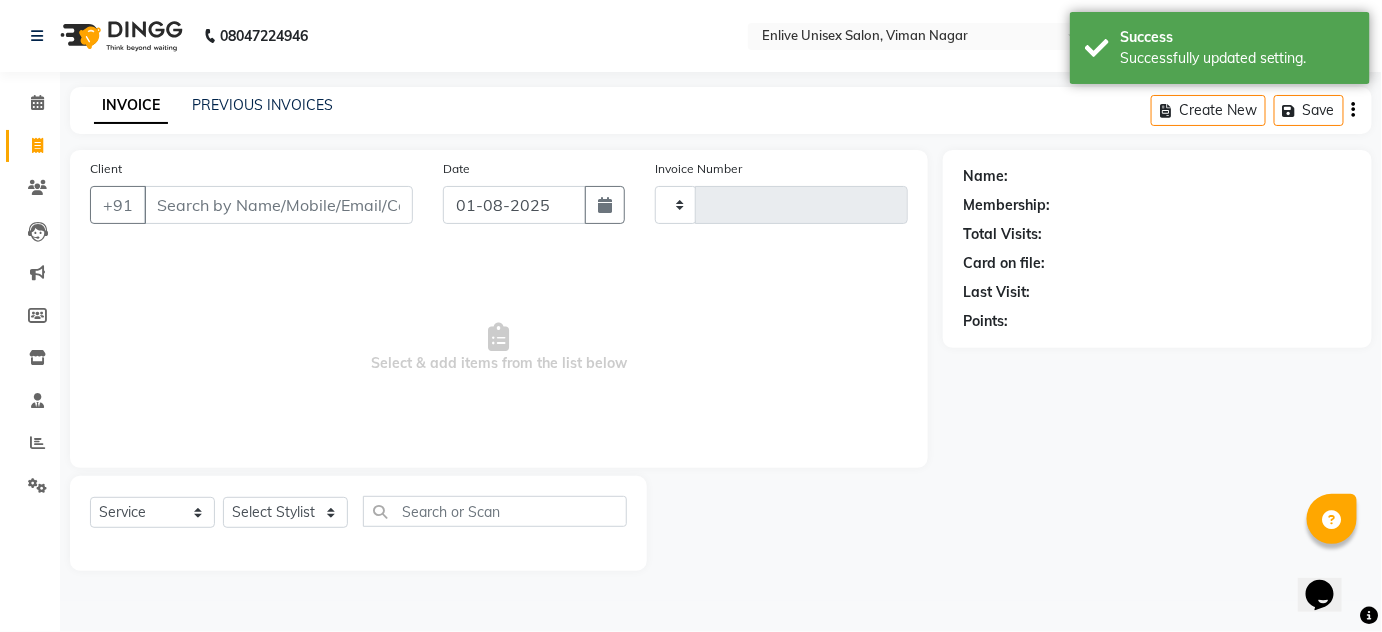 type on "0546" 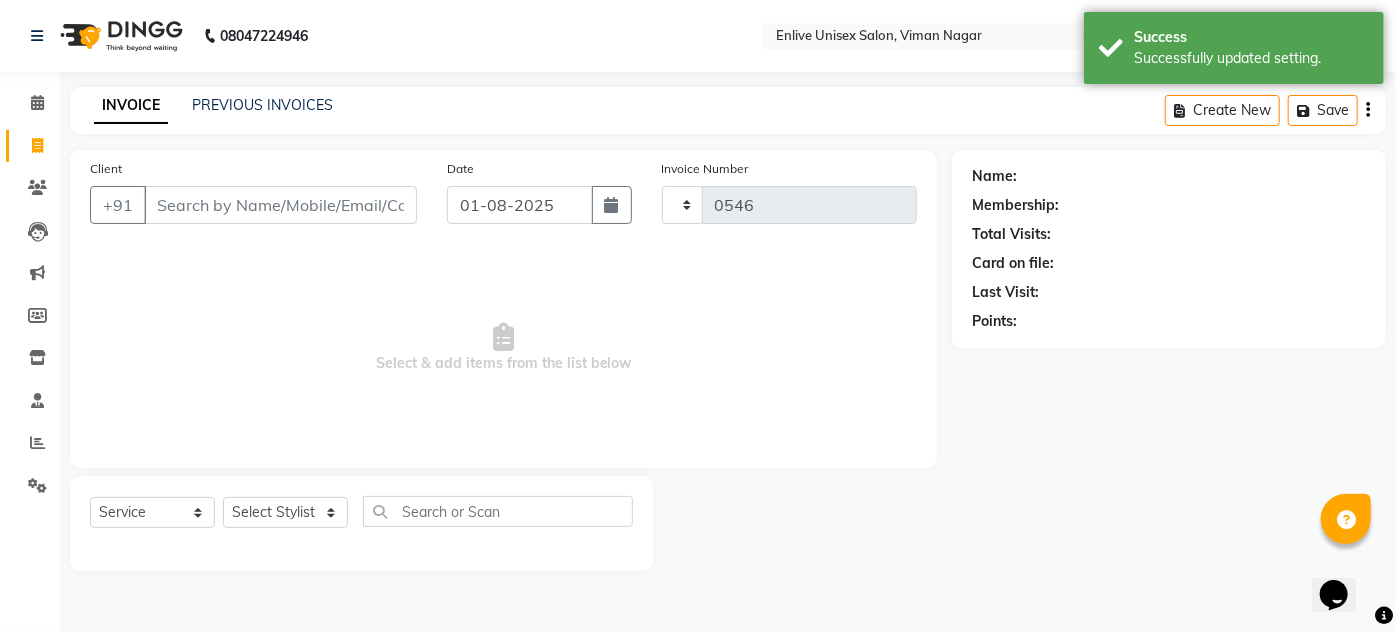 select on "145" 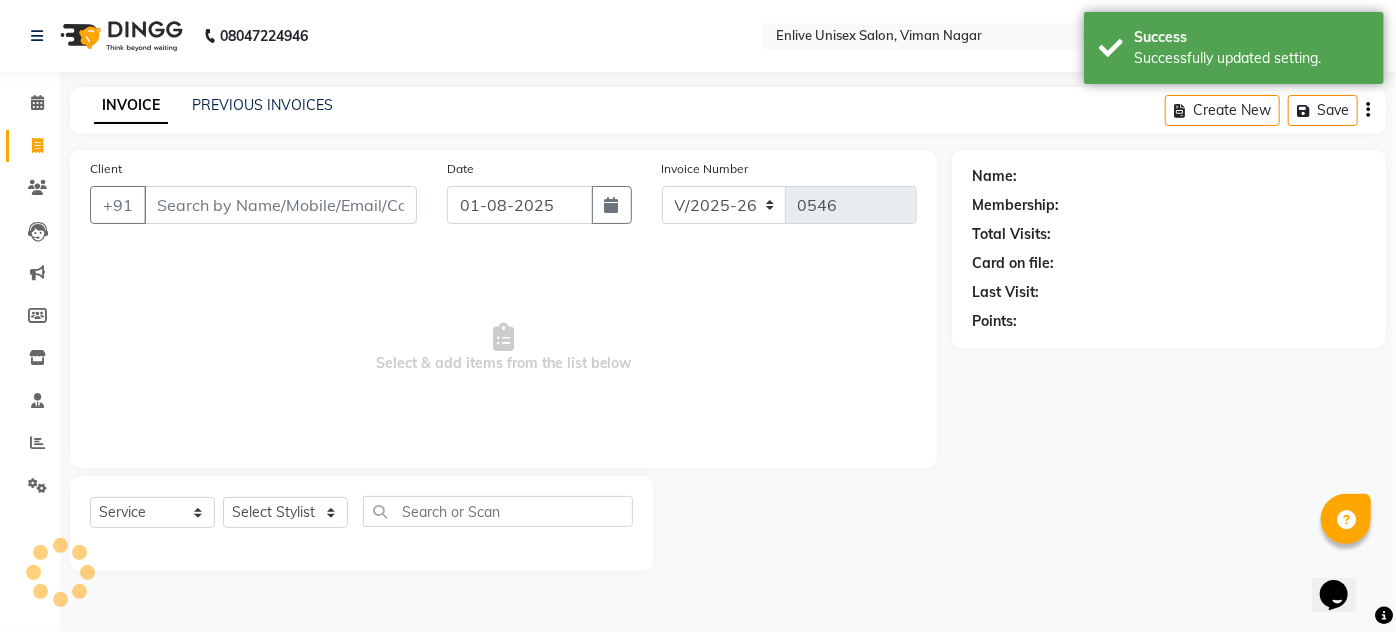 click on "Client" at bounding box center [280, 205] 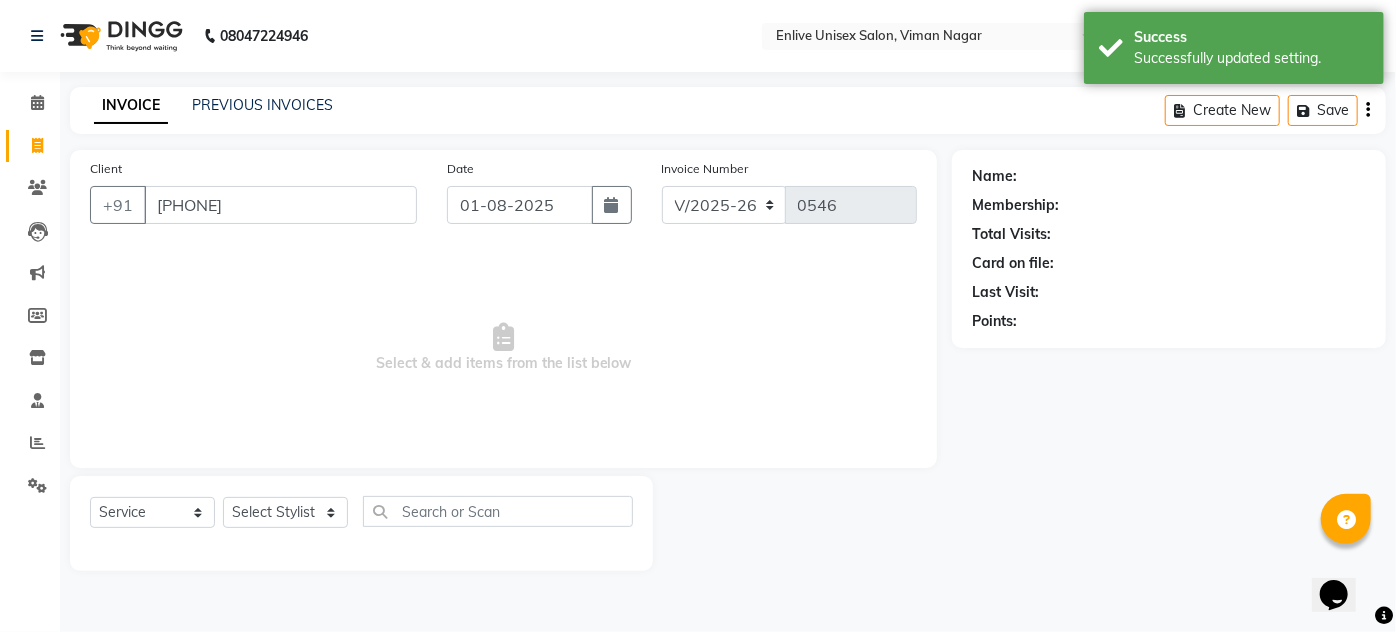 type on "[PHONE]" 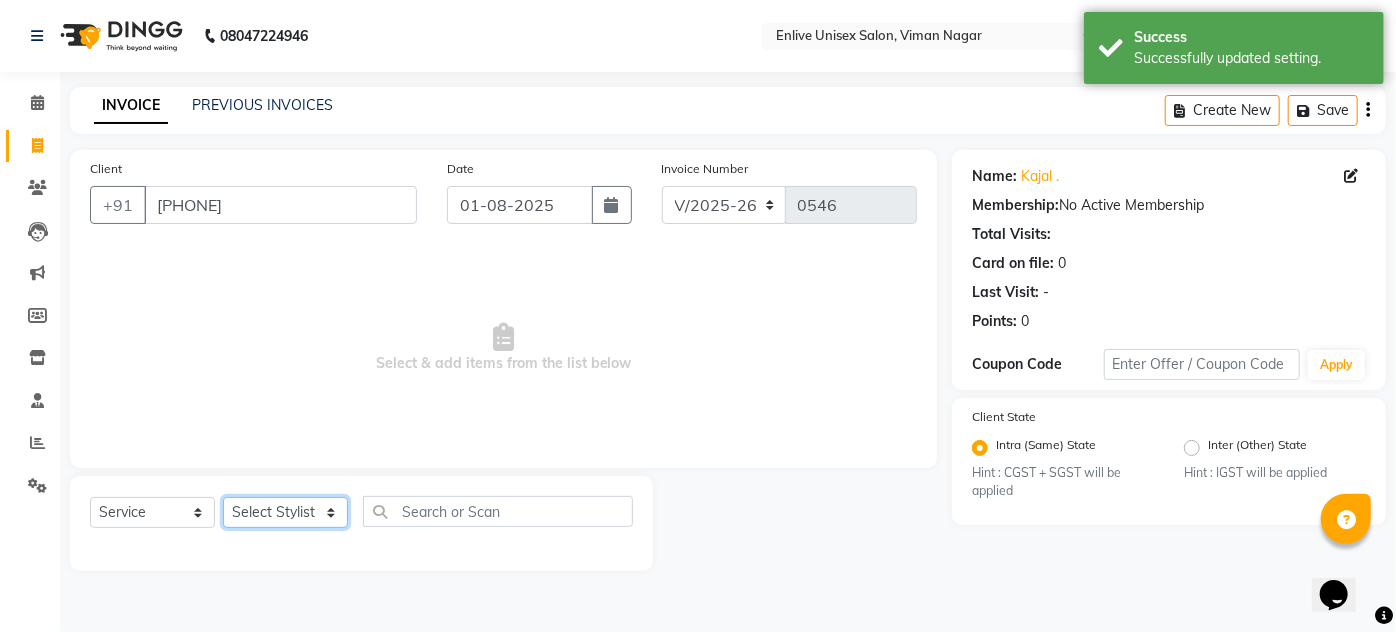 drag, startPoint x: 304, startPoint y: 508, endPoint x: 356, endPoint y: 492, distance: 54.405884 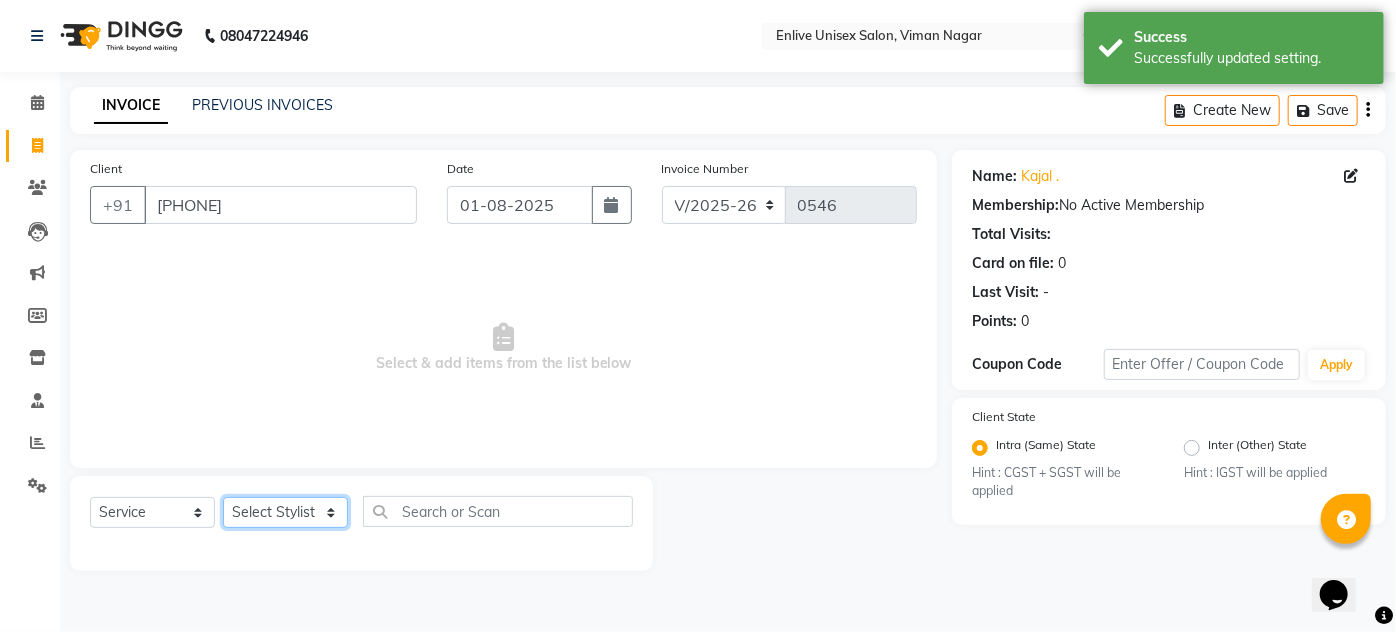 select on "26241" 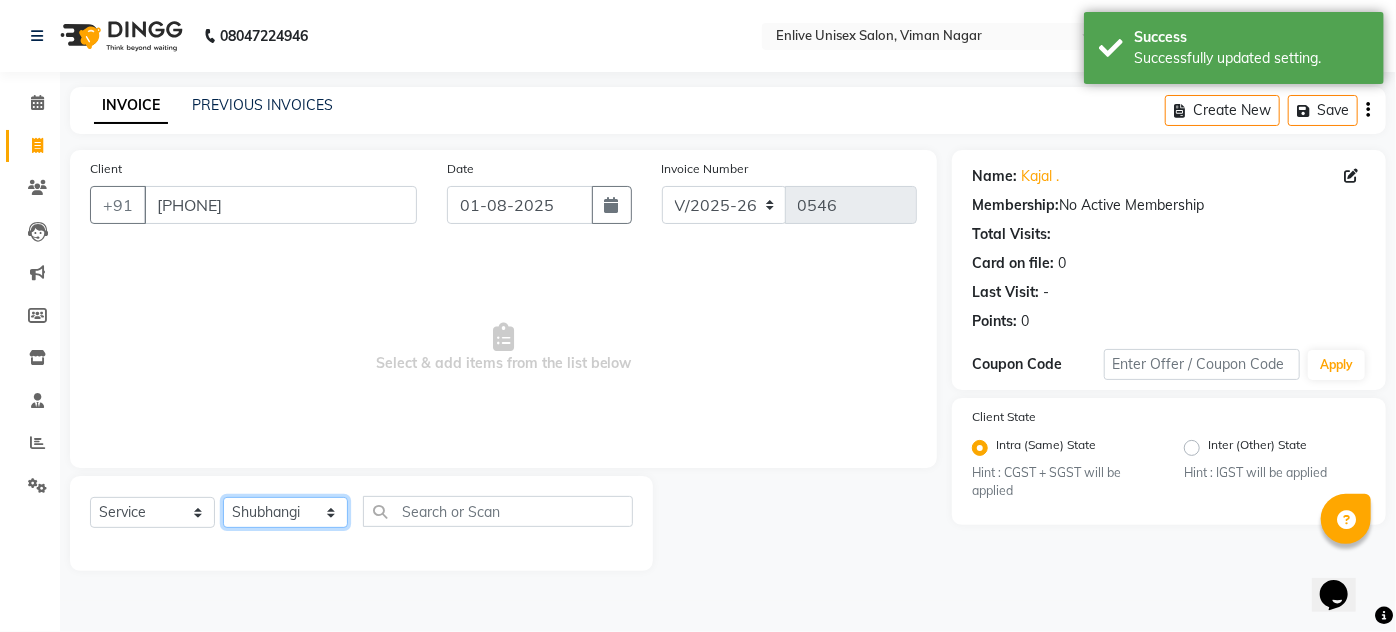 click on "Select Stylist Amin Shaikh Arti lohar Jyoti Namrata Nitin Sir Roshani sameer Shubhangi Vikas Yasmeen" 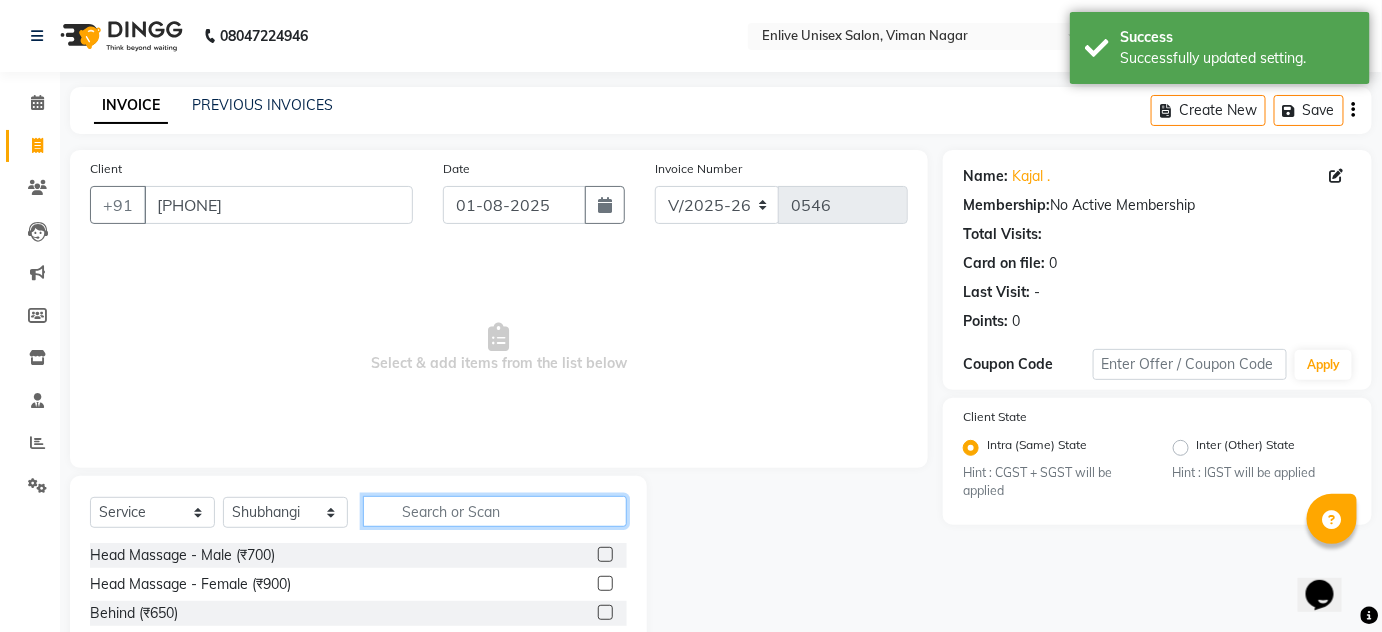 drag, startPoint x: 453, startPoint y: 514, endPoint x: 472, endPoint y: 500, distance: 23.600847 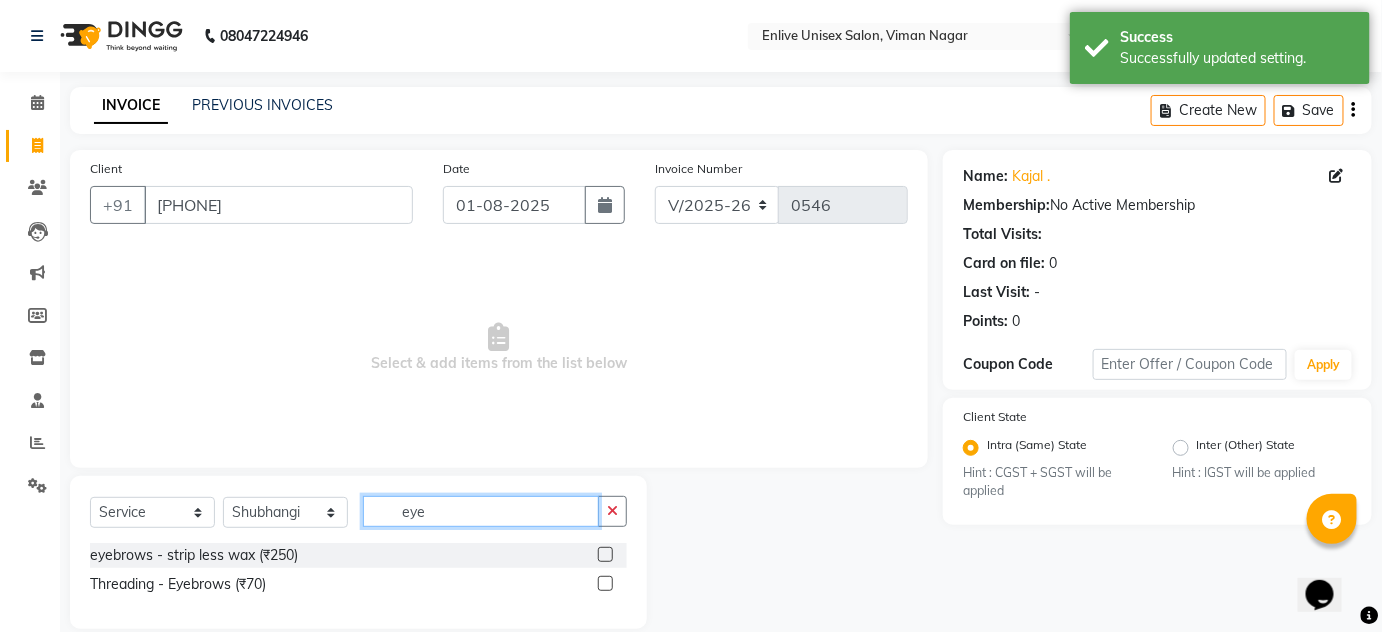 type on "eye" 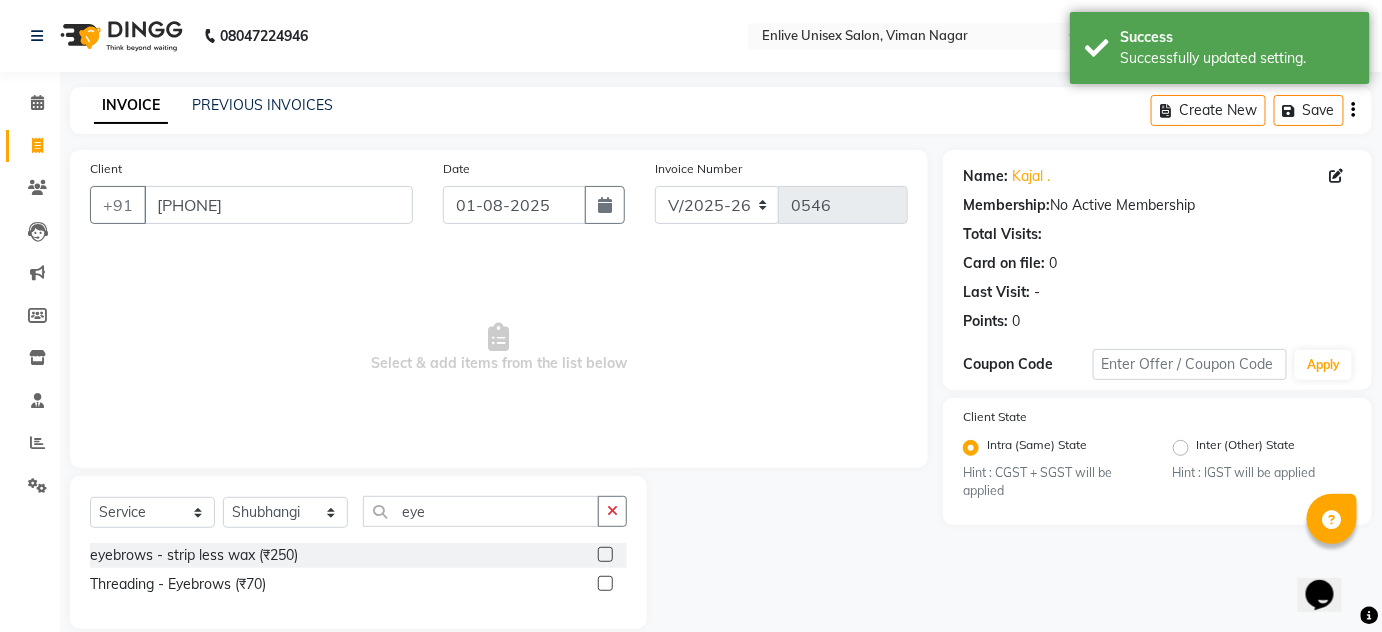 click 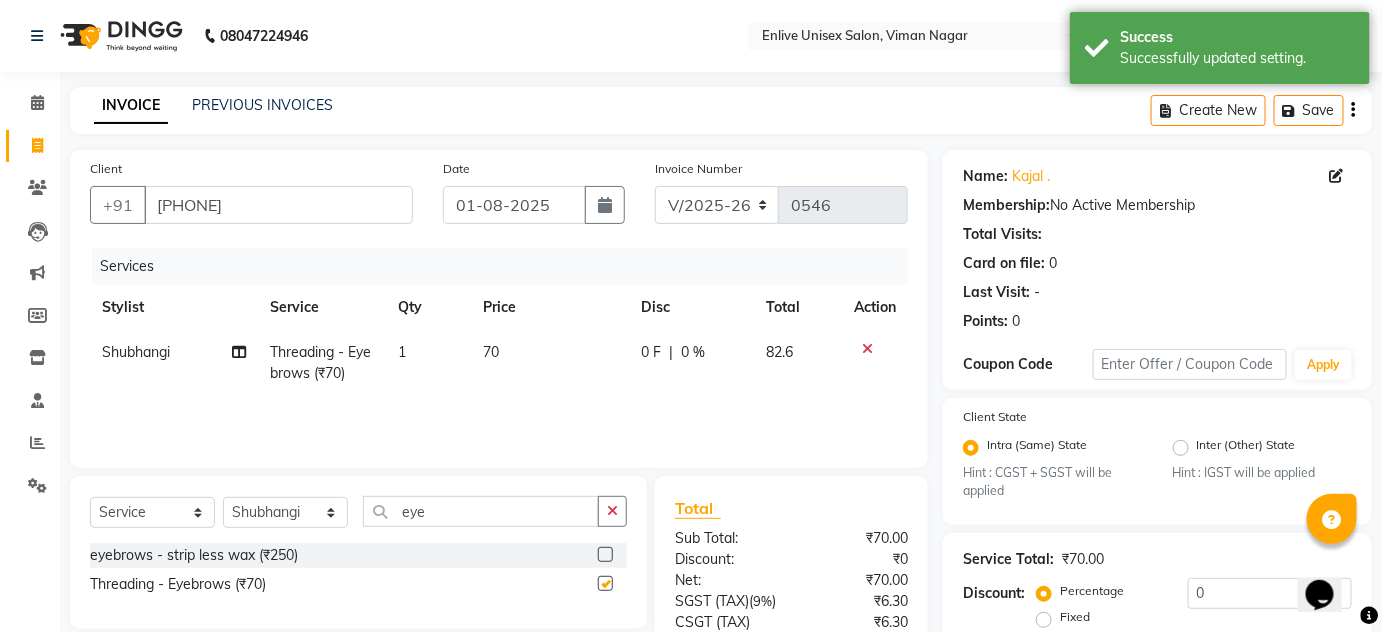checkbox on "false" 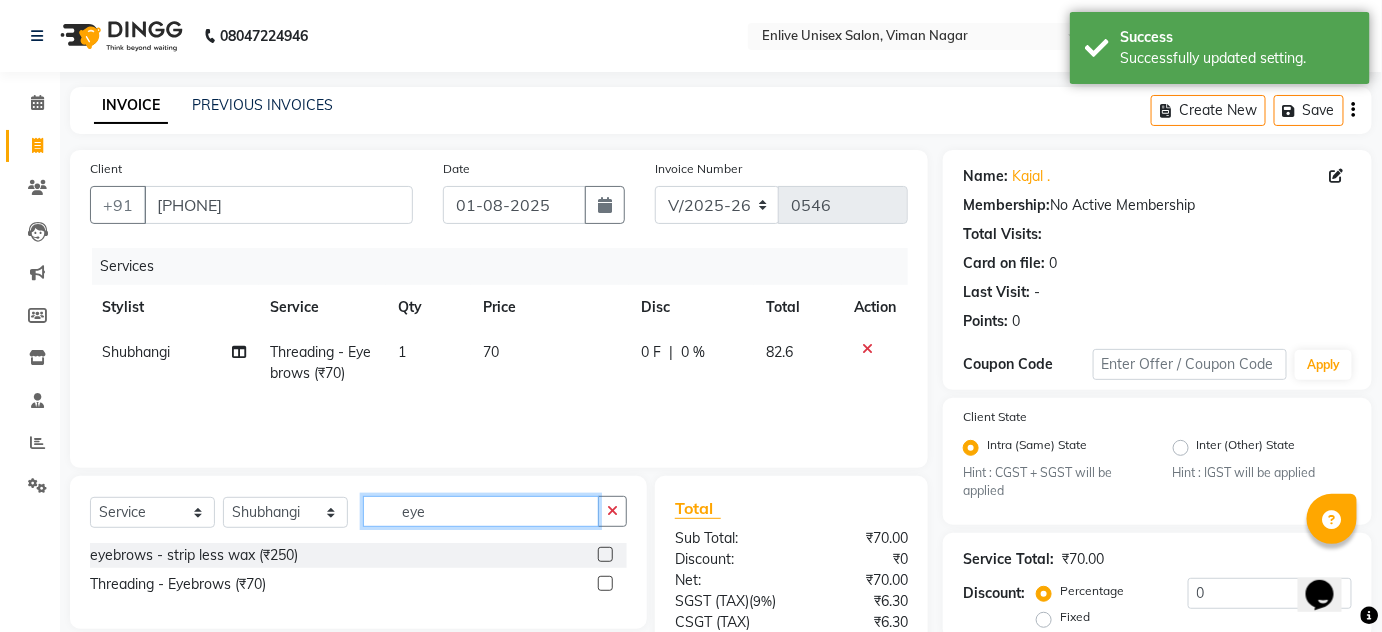 drag, startPoint x: 474, startPoint y: 522, endPoint x: 0, endPoint y: 514, distance: 474.0675 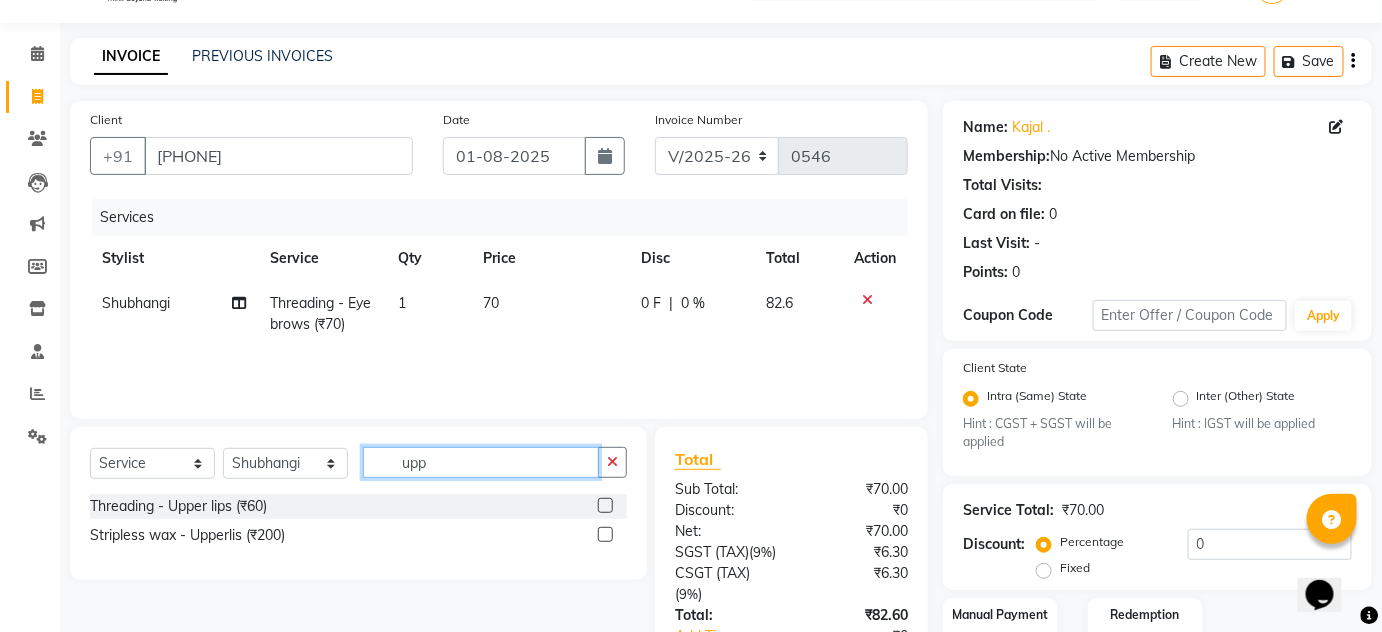 scroll, scrollTop: 90, scrollLeft: 0, axis: vertical 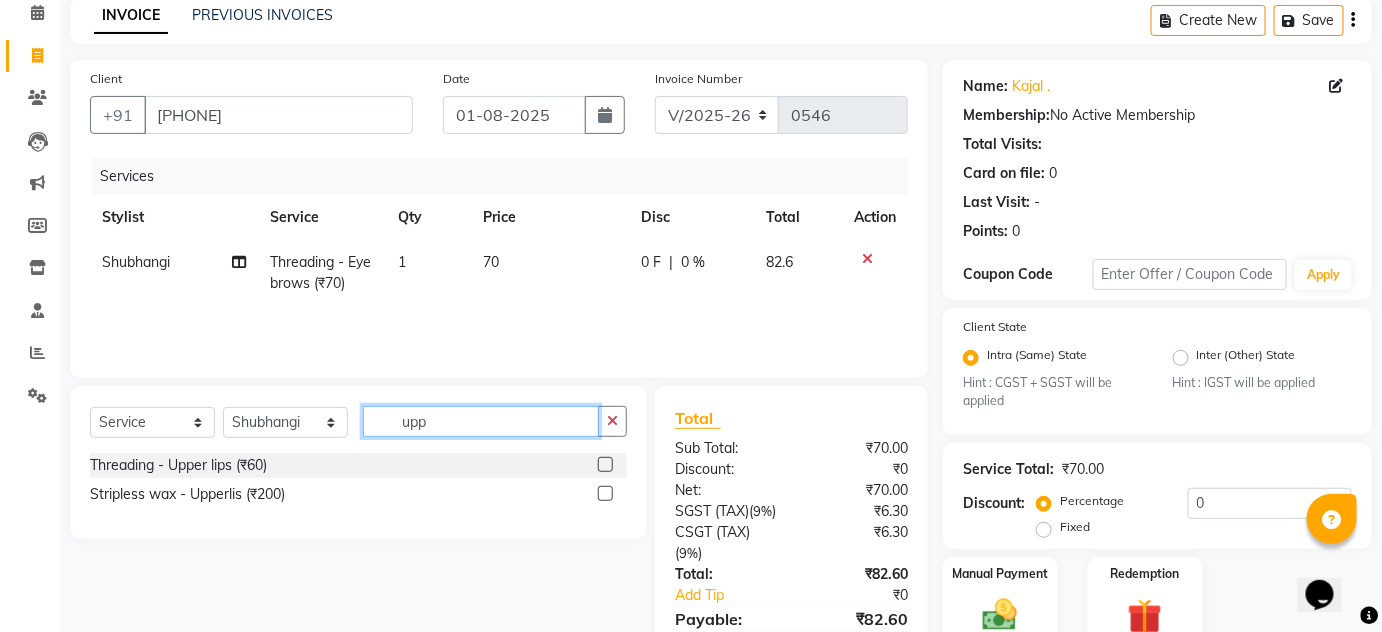 type on "upp" 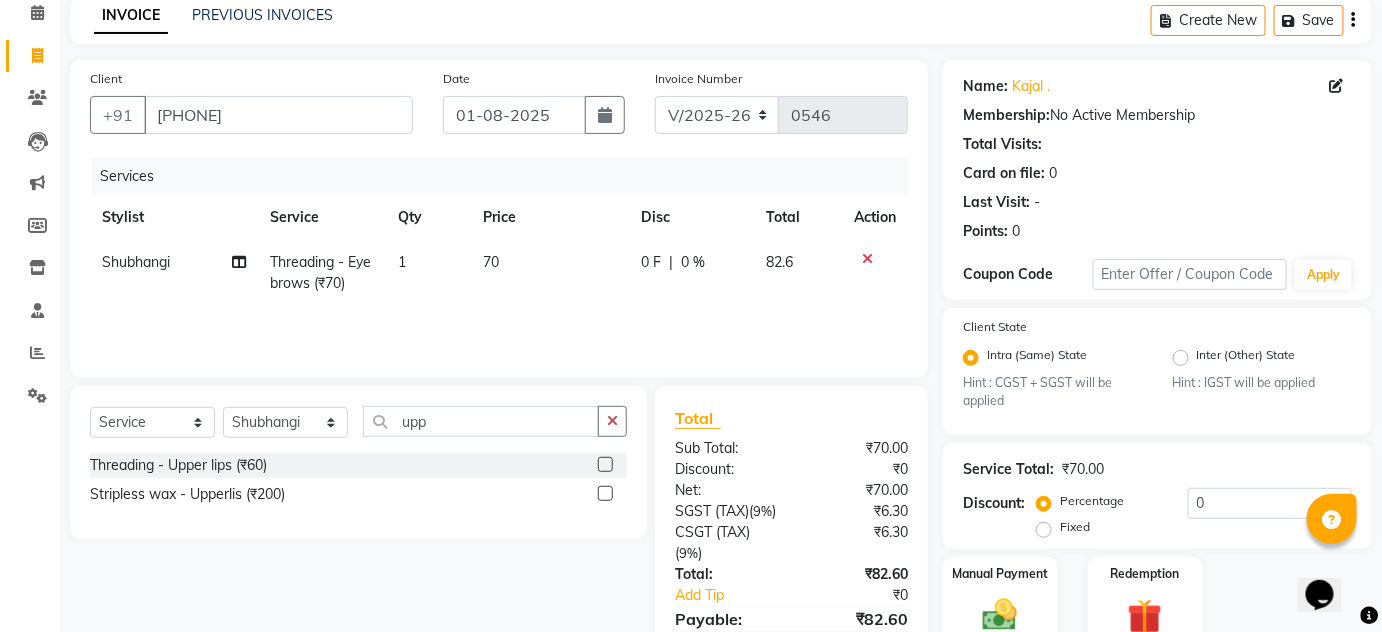 click 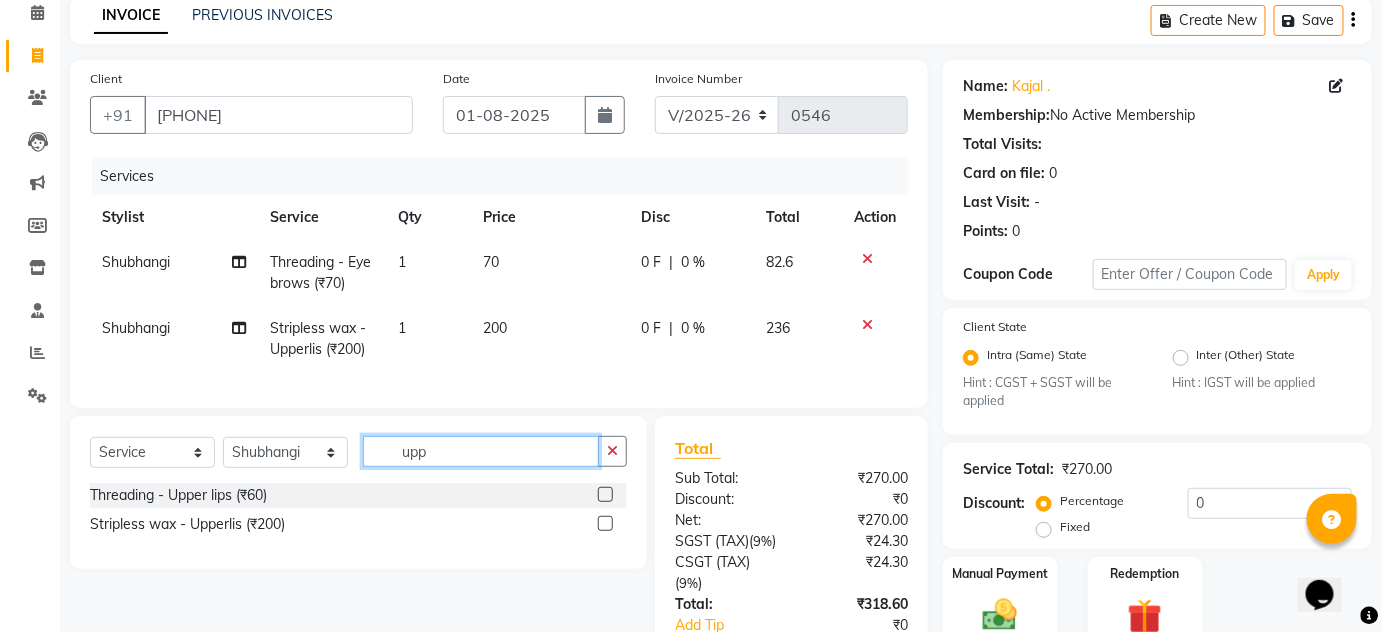 checkbox on "false" 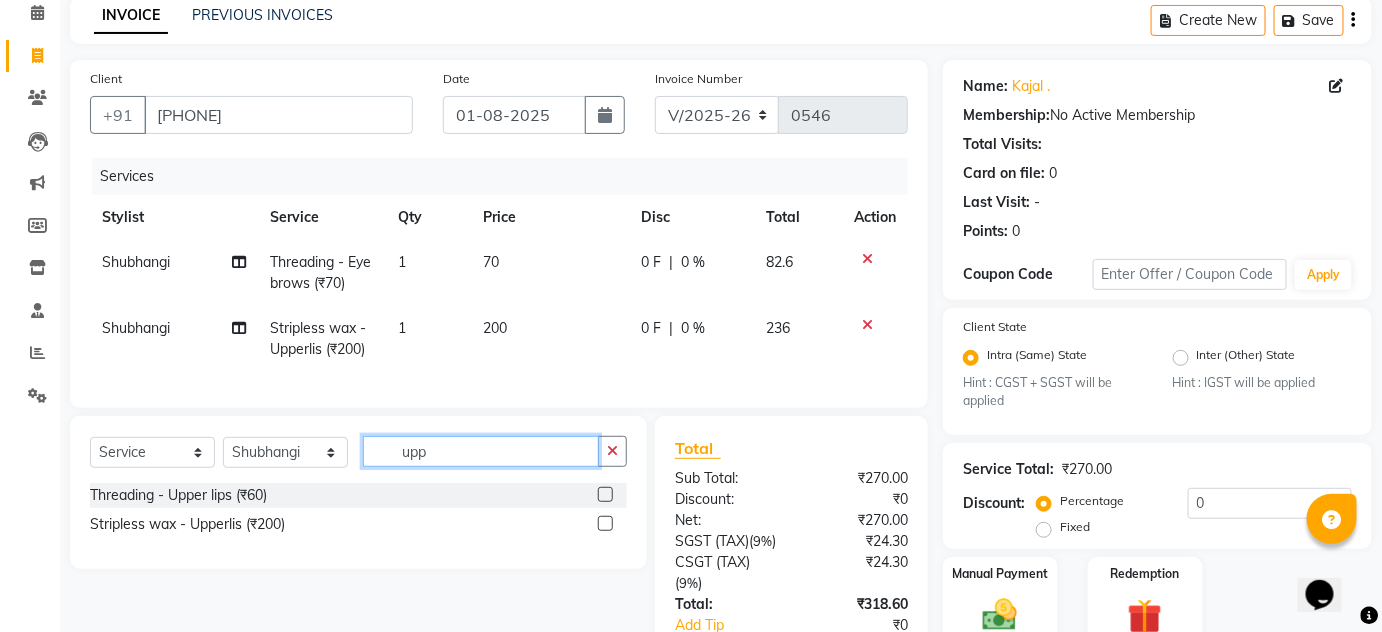 drag, startPoint x: 514, startPoint y: 471, endPoint x: 328, endPoint y: 477, distance: 186.09676 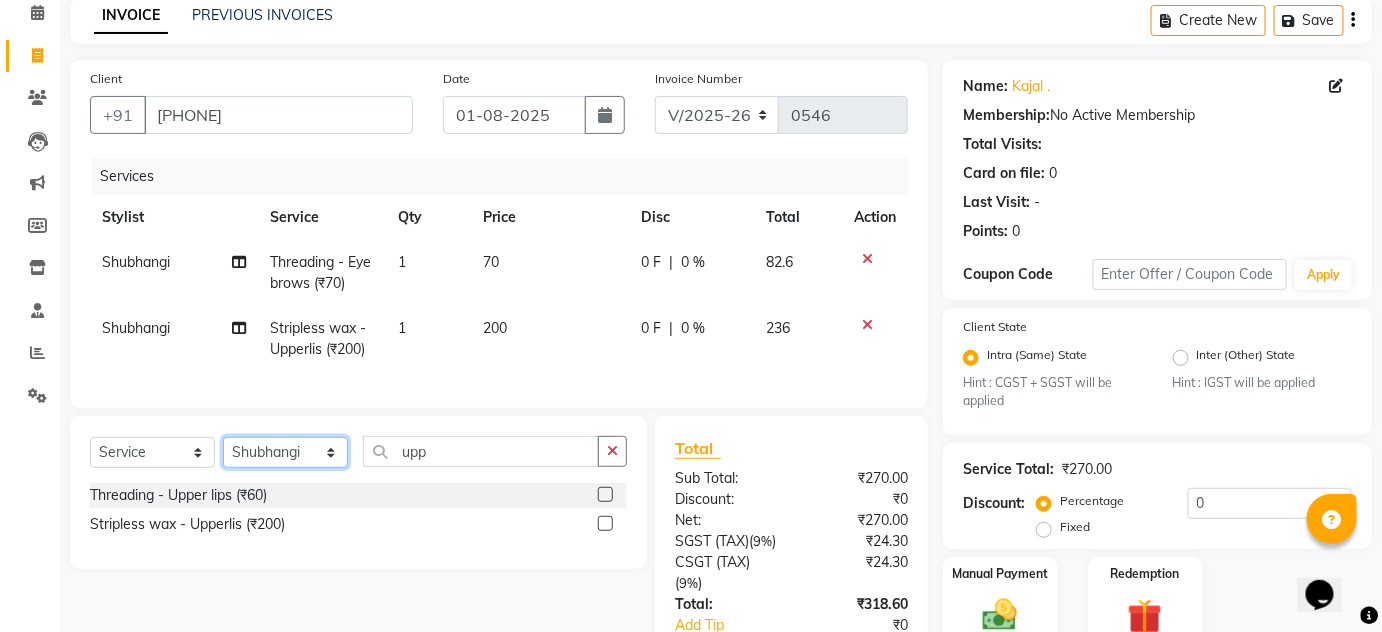 click on "Select Stylist Amin Shaikh Arti lohar Jyoti Namrata Nitin Sir Roshani sameer Shubhangi Vikas Yasmeen" 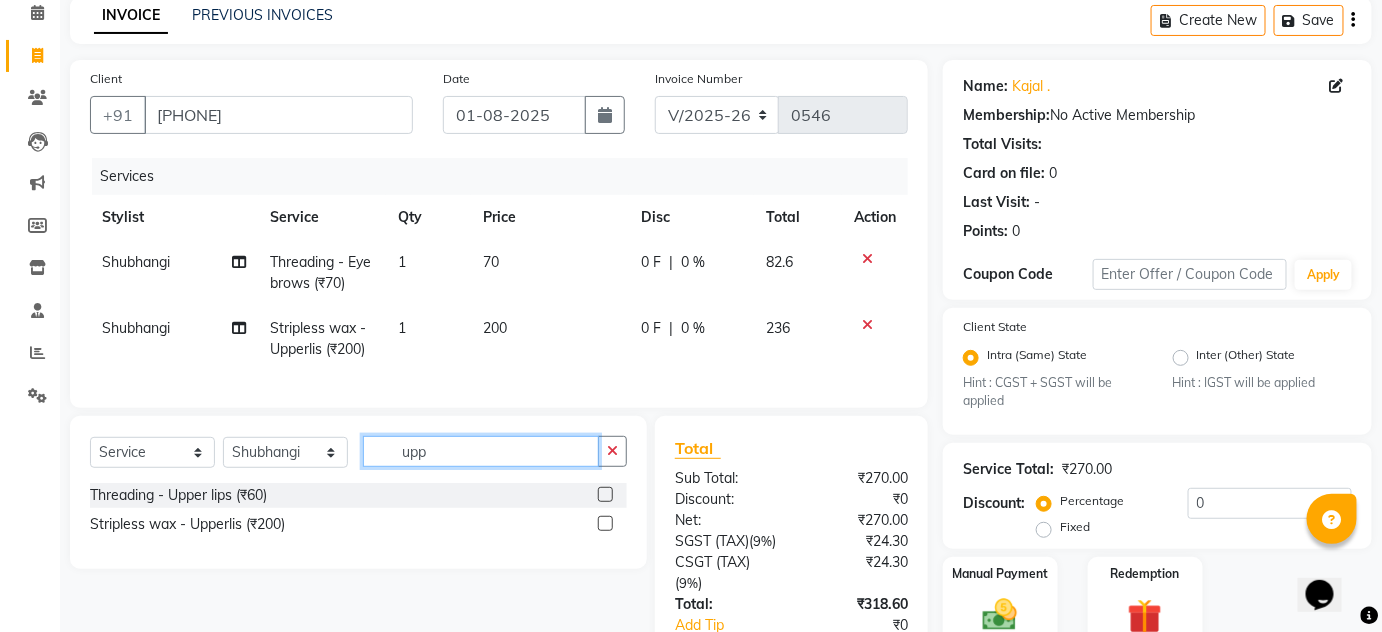 type on "c" 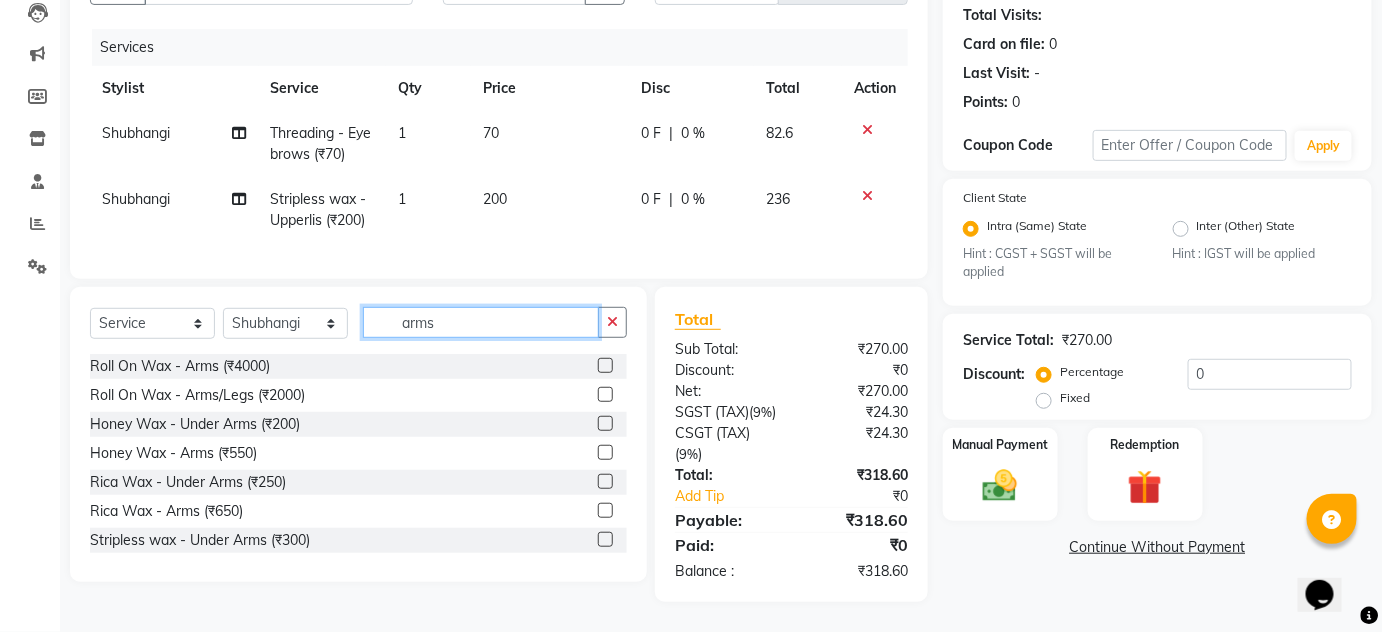 scroll, scrollTop: 253, scrollLeft: 0, axis: vertical 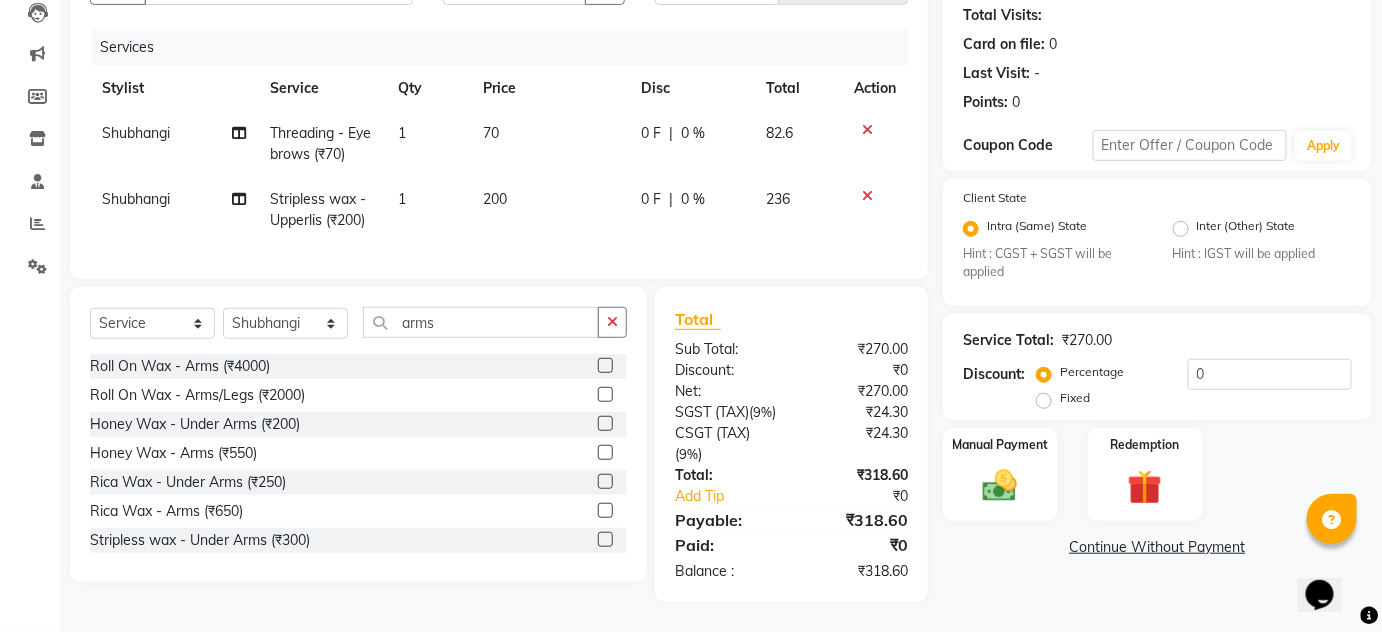 click 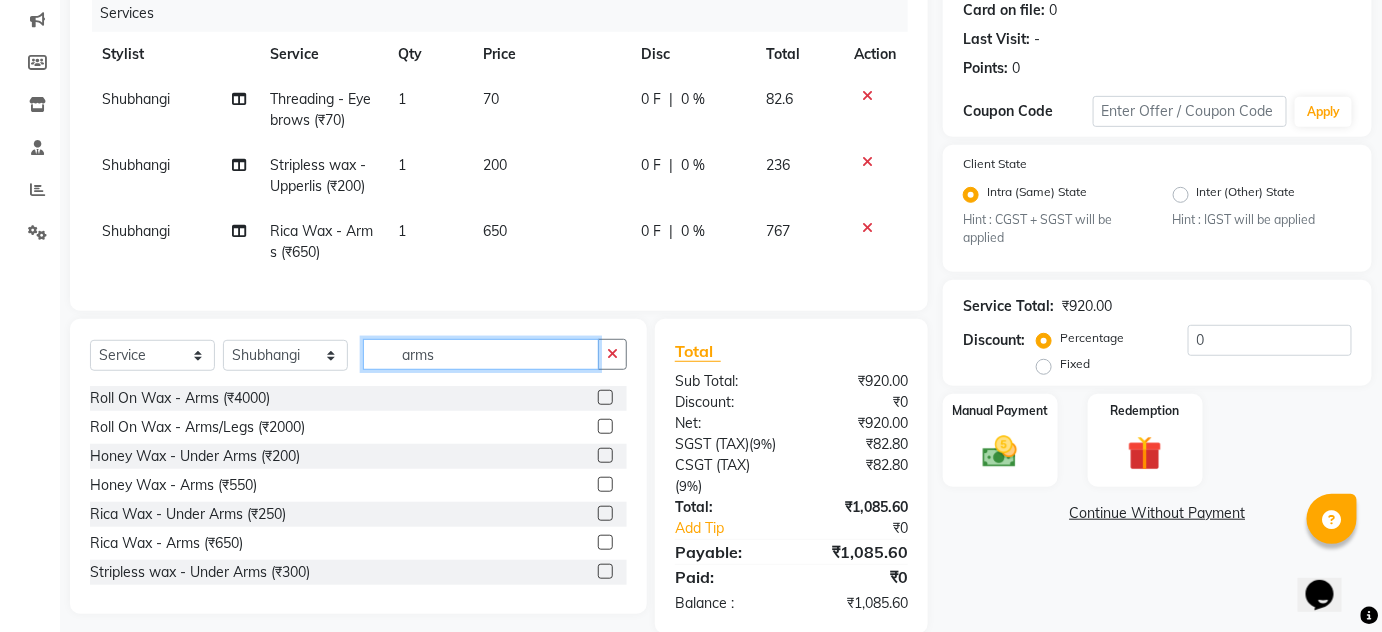 checkbox on "false" 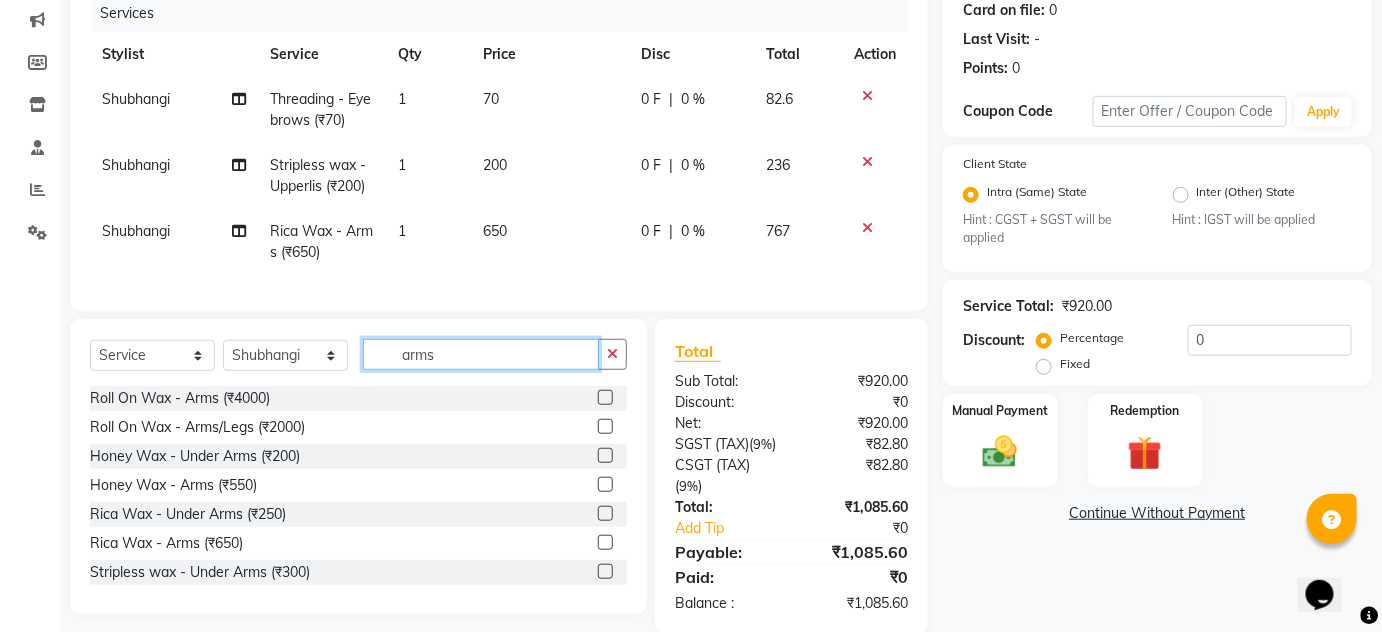 click on "arms" 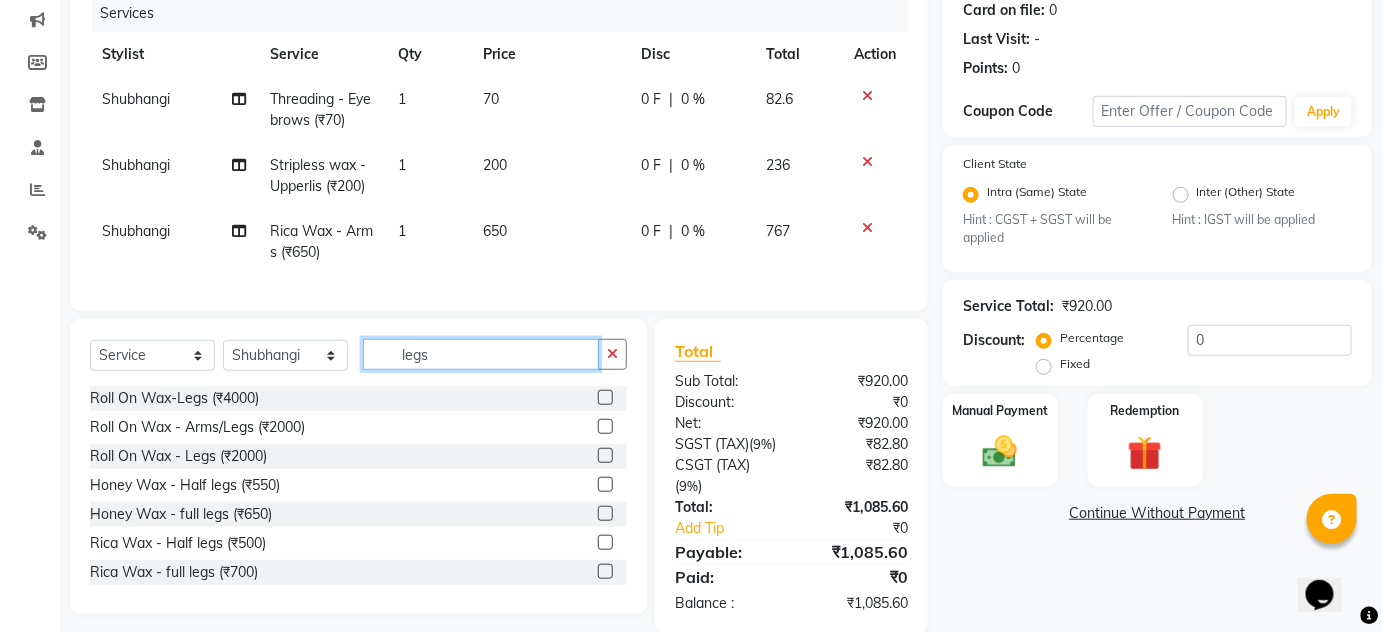type on "legs" 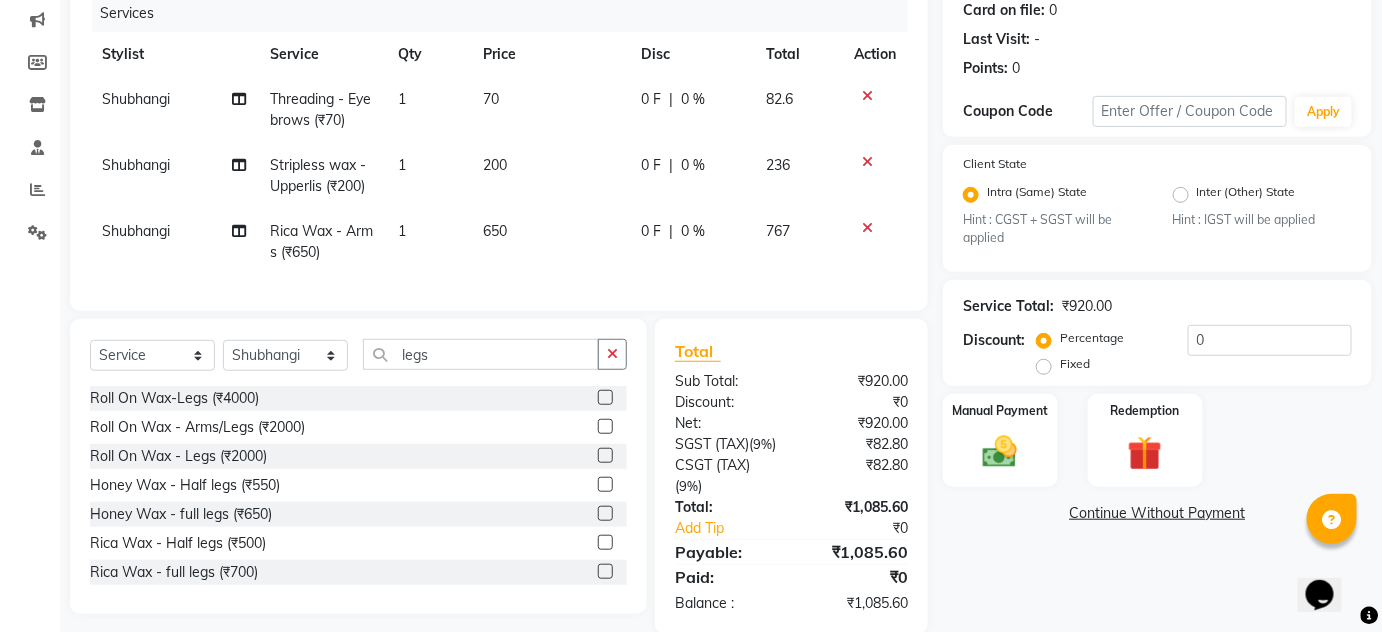 drag, startPoint x: 585, startPoint y: 587, endPoint x: 637, endPoint y: 580, distance: 52.46904 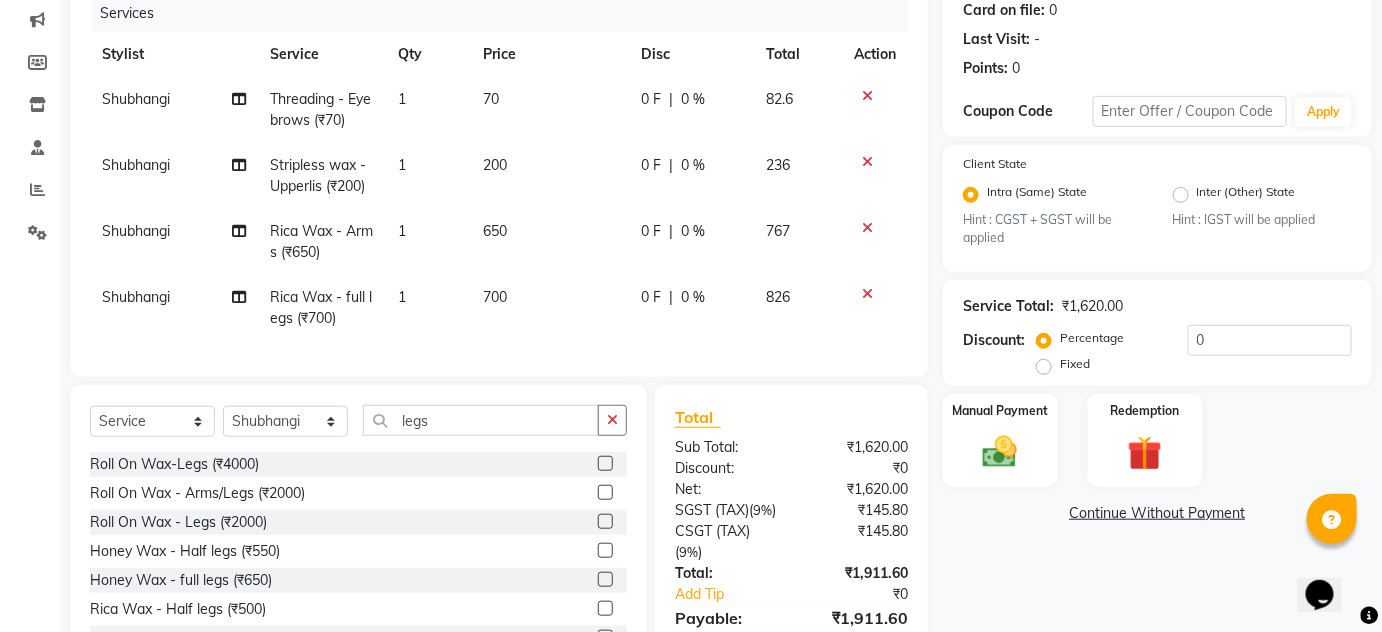 checkbox on "false" 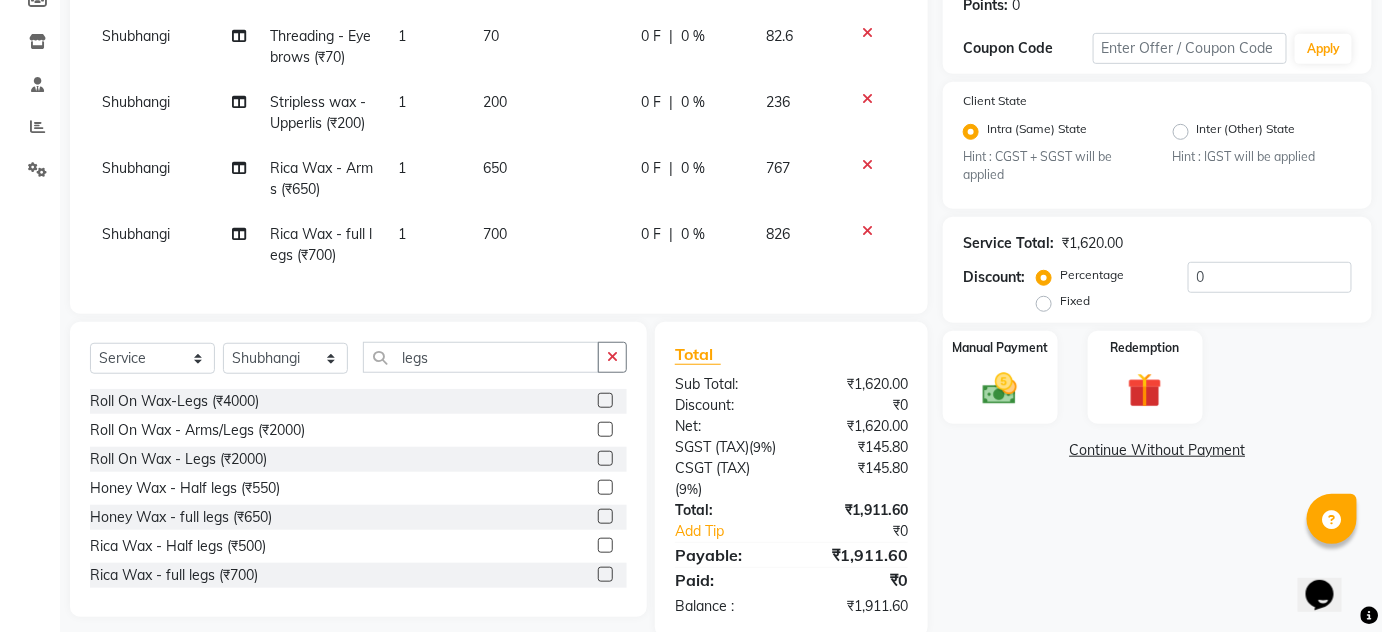 scroll, scrollTop: 384, scrollLeft: 0, axis: vertical 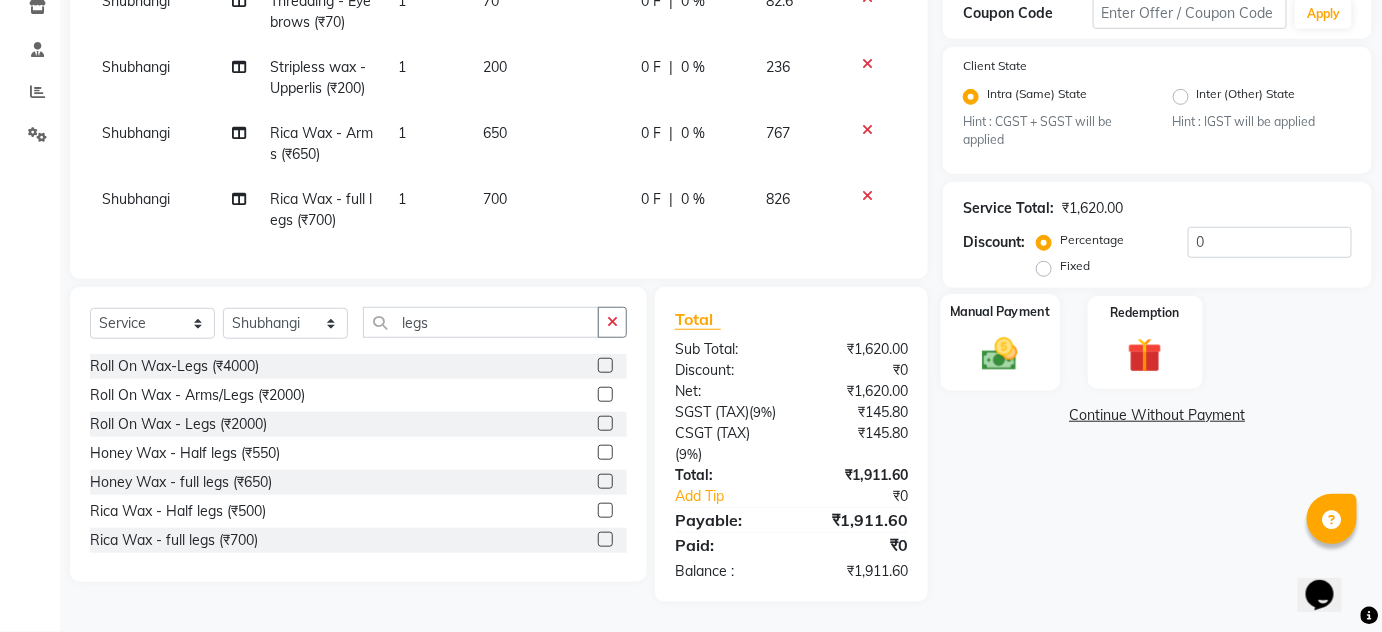 click 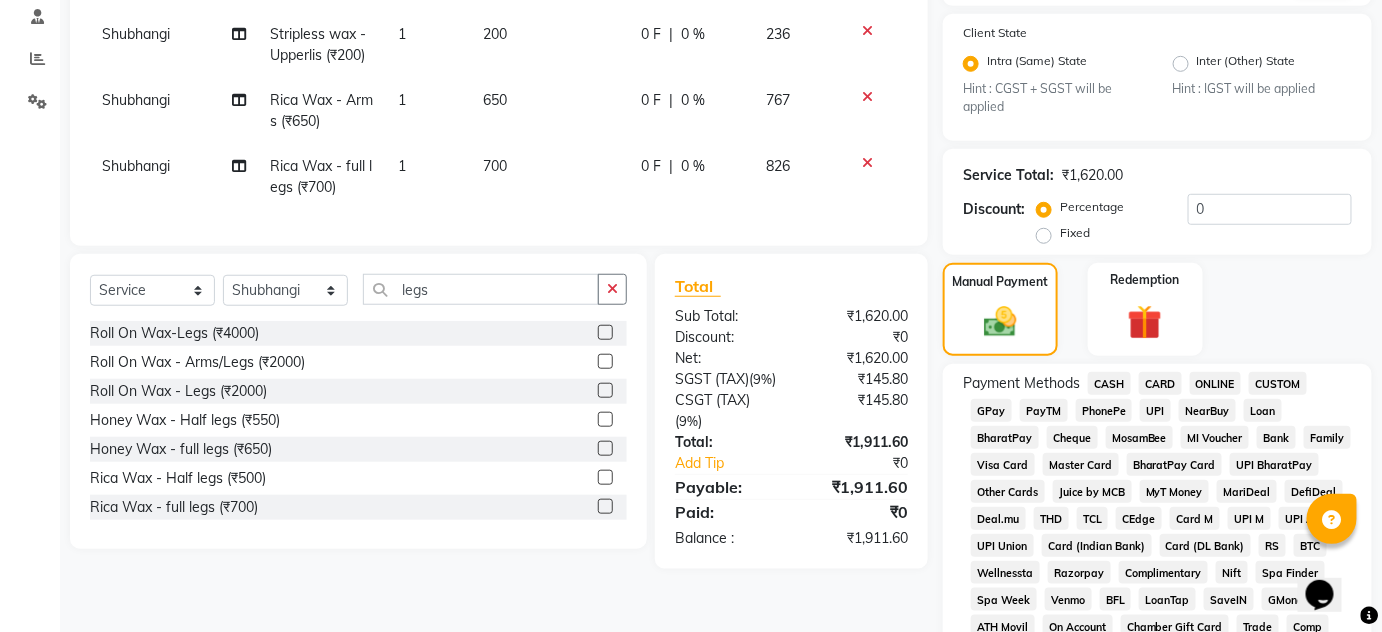 click on "ONLINE" 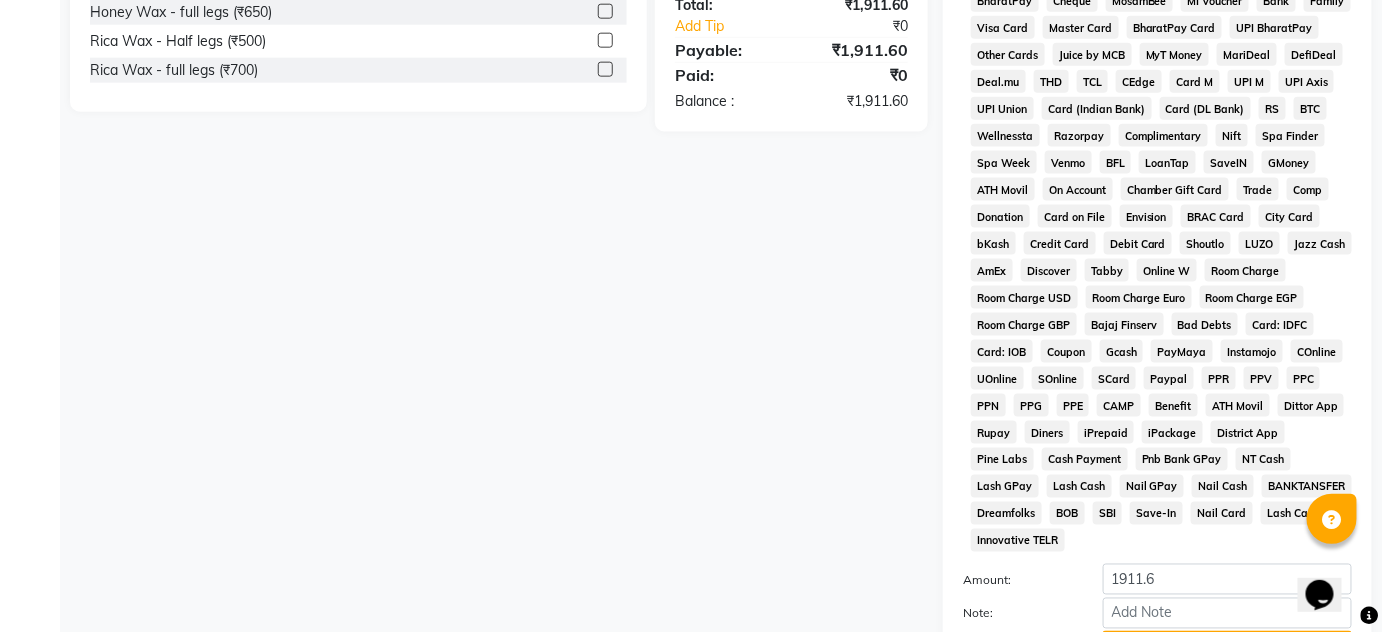 scroll, scrollTop: 839, scrollLeft: 0, axis: vertical 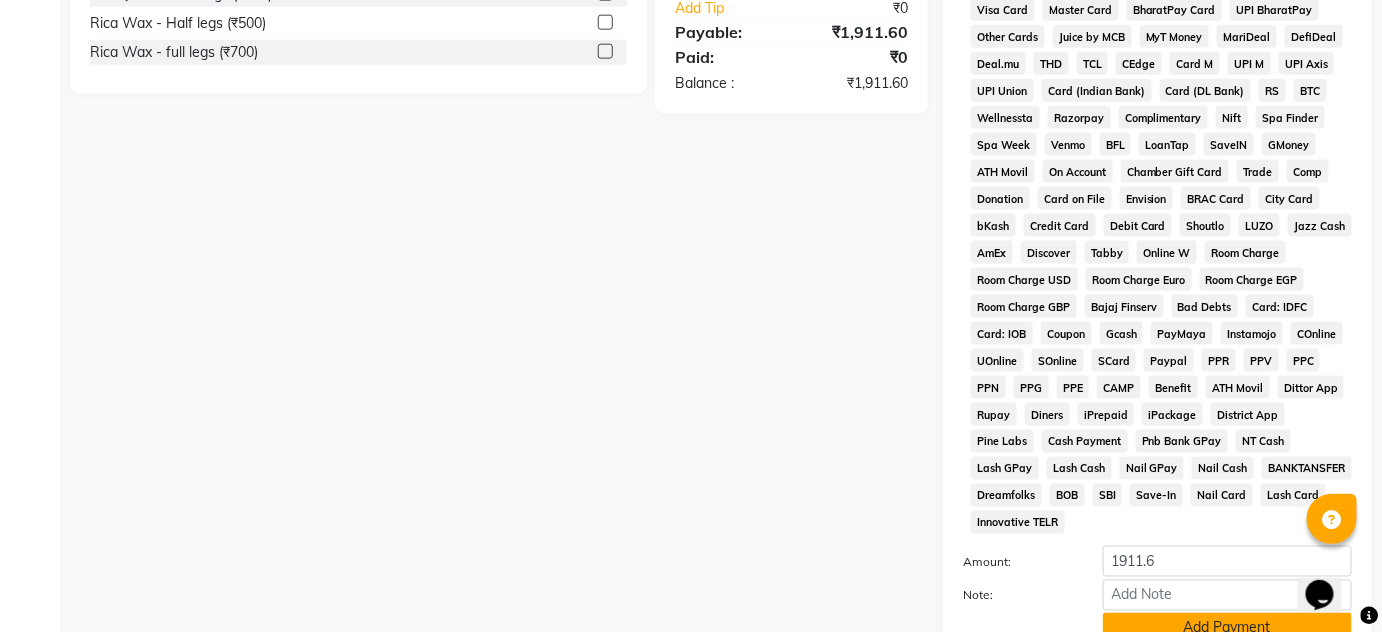 click on "Add Payment" 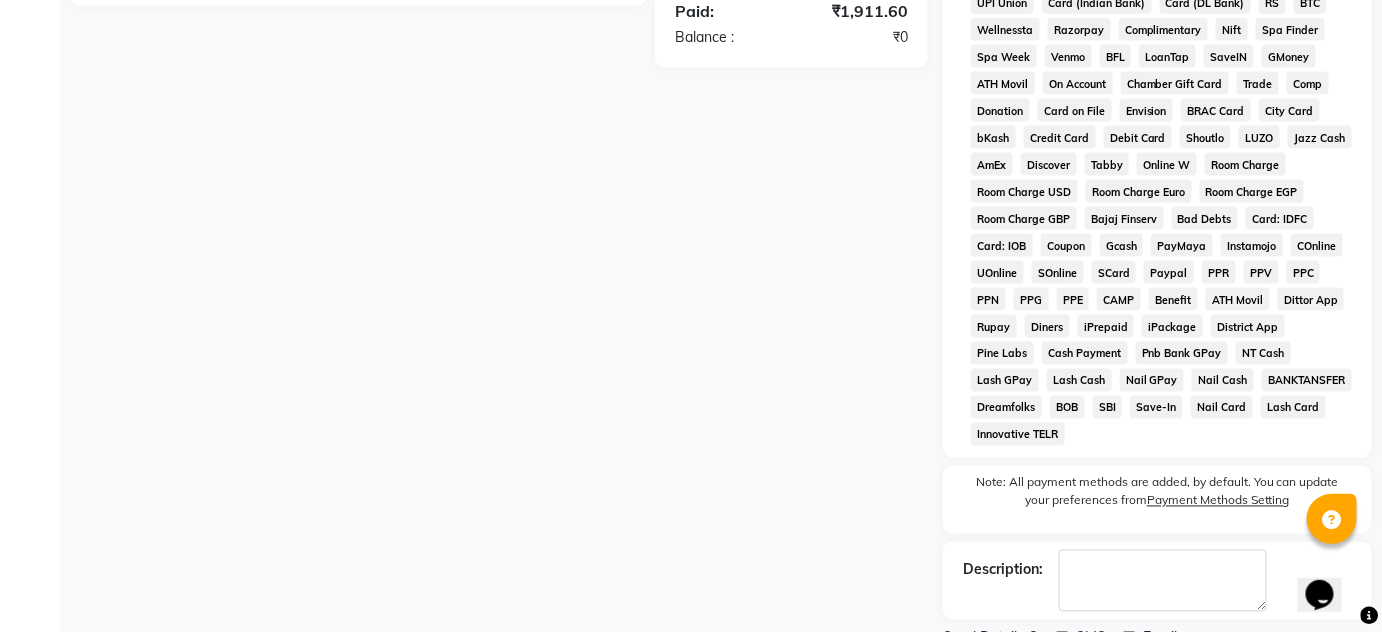 scroll, scrollTop: 988, scrollLeft: 0, axis: vertical 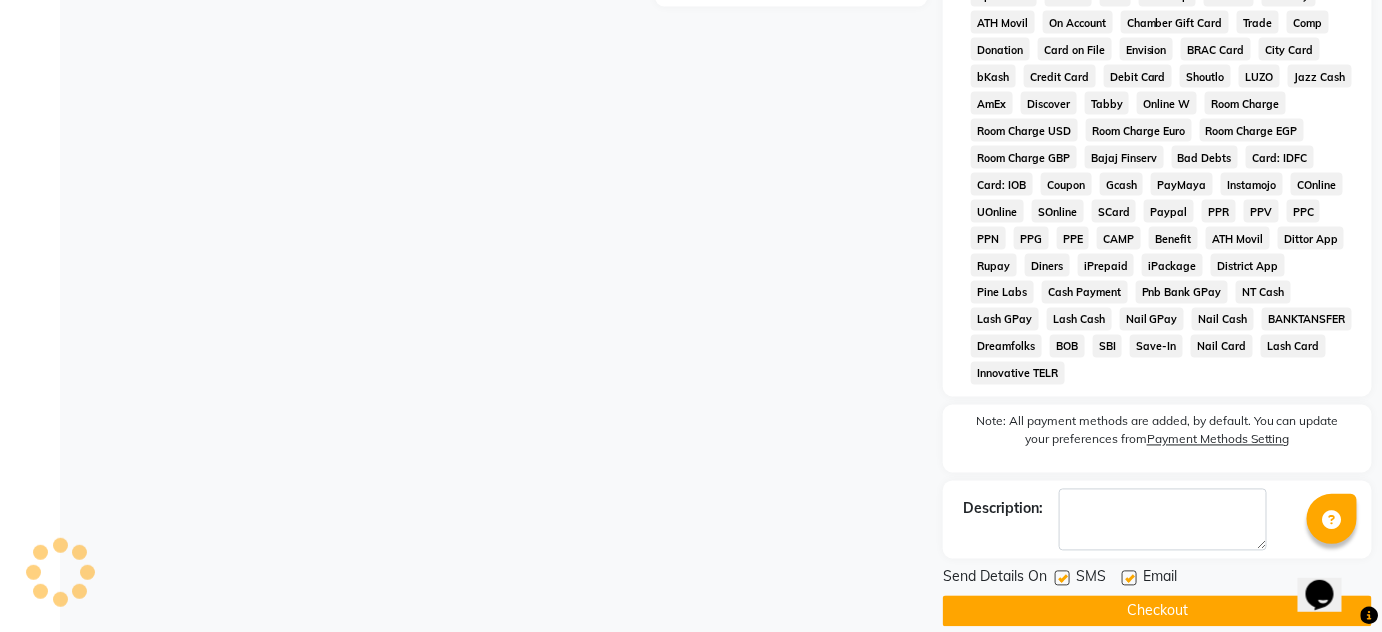click on "Checkout" 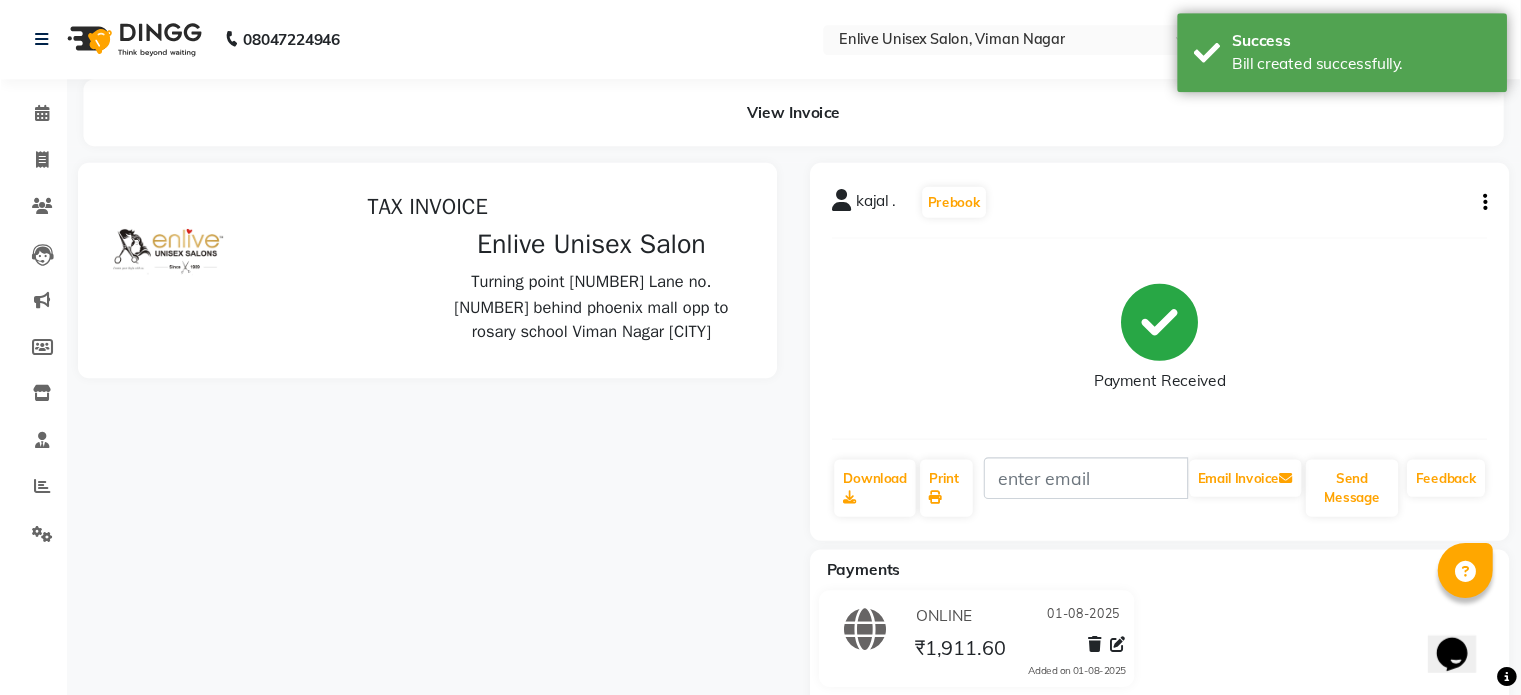 scroll, scrollTop: 0, scrollLeft: 0, axis: both 